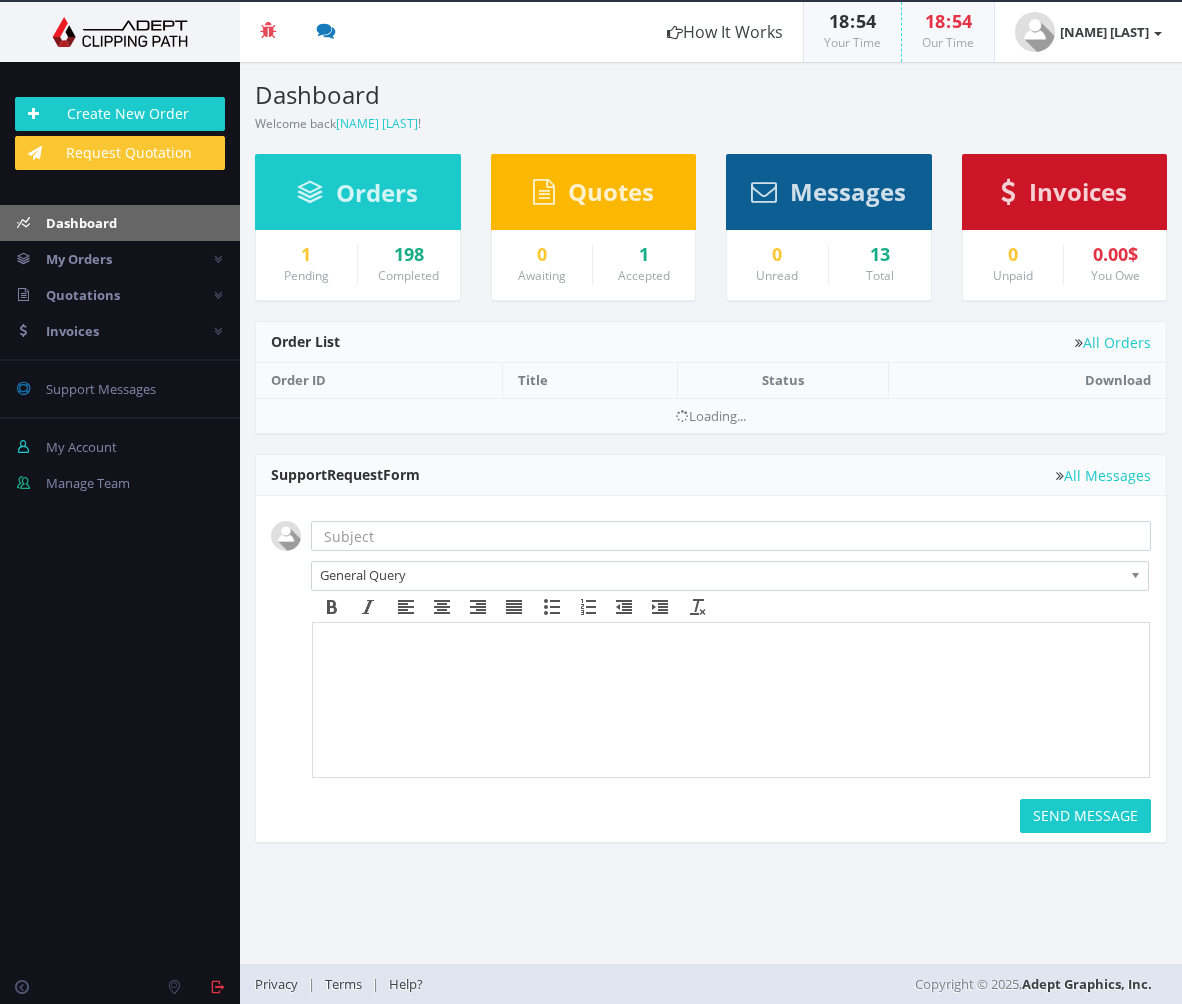 scroll, scrollTop: 0, scrollLeft: 0, axis: both 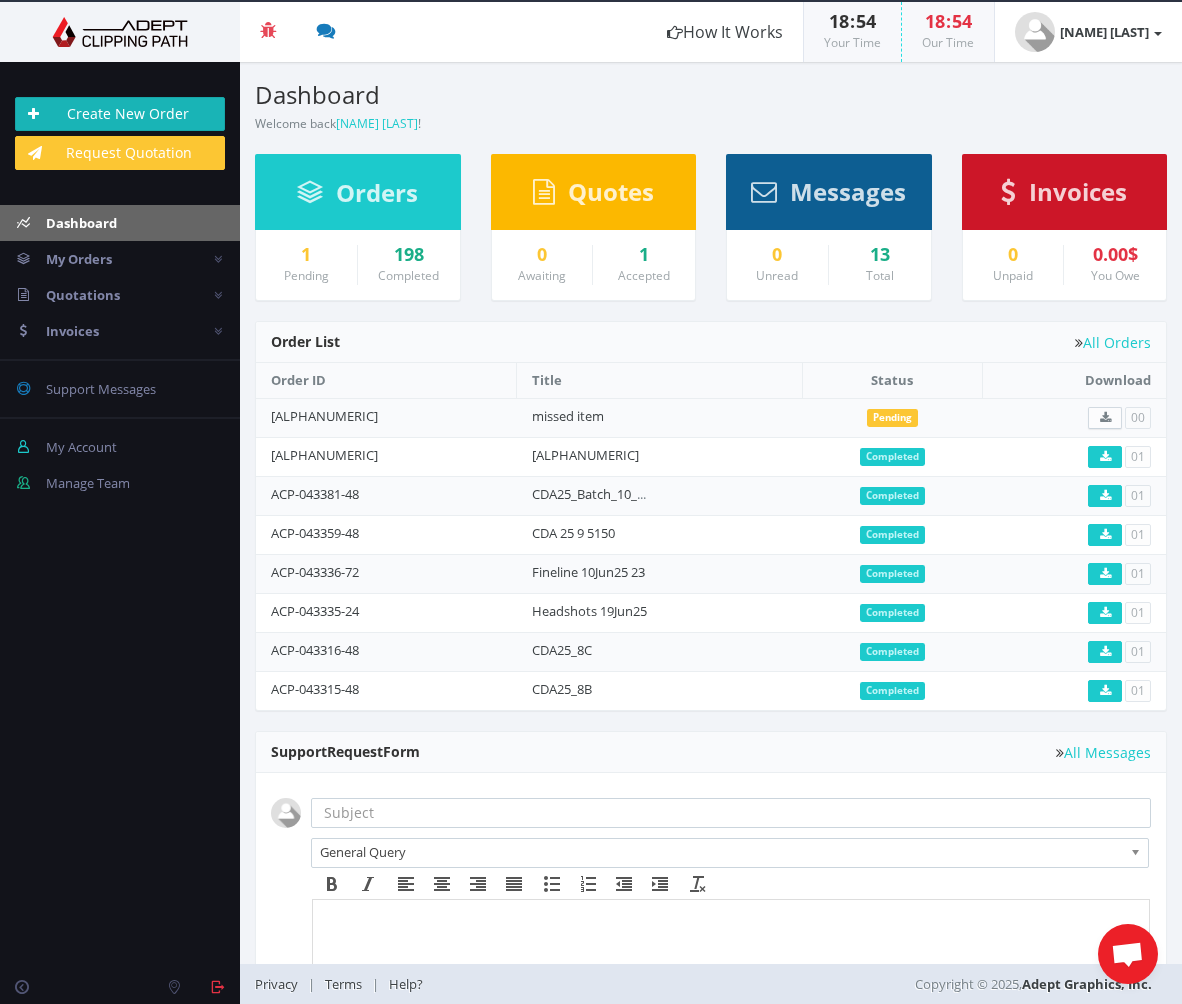 click on "Create New Order" at bounding box center [120, 114] 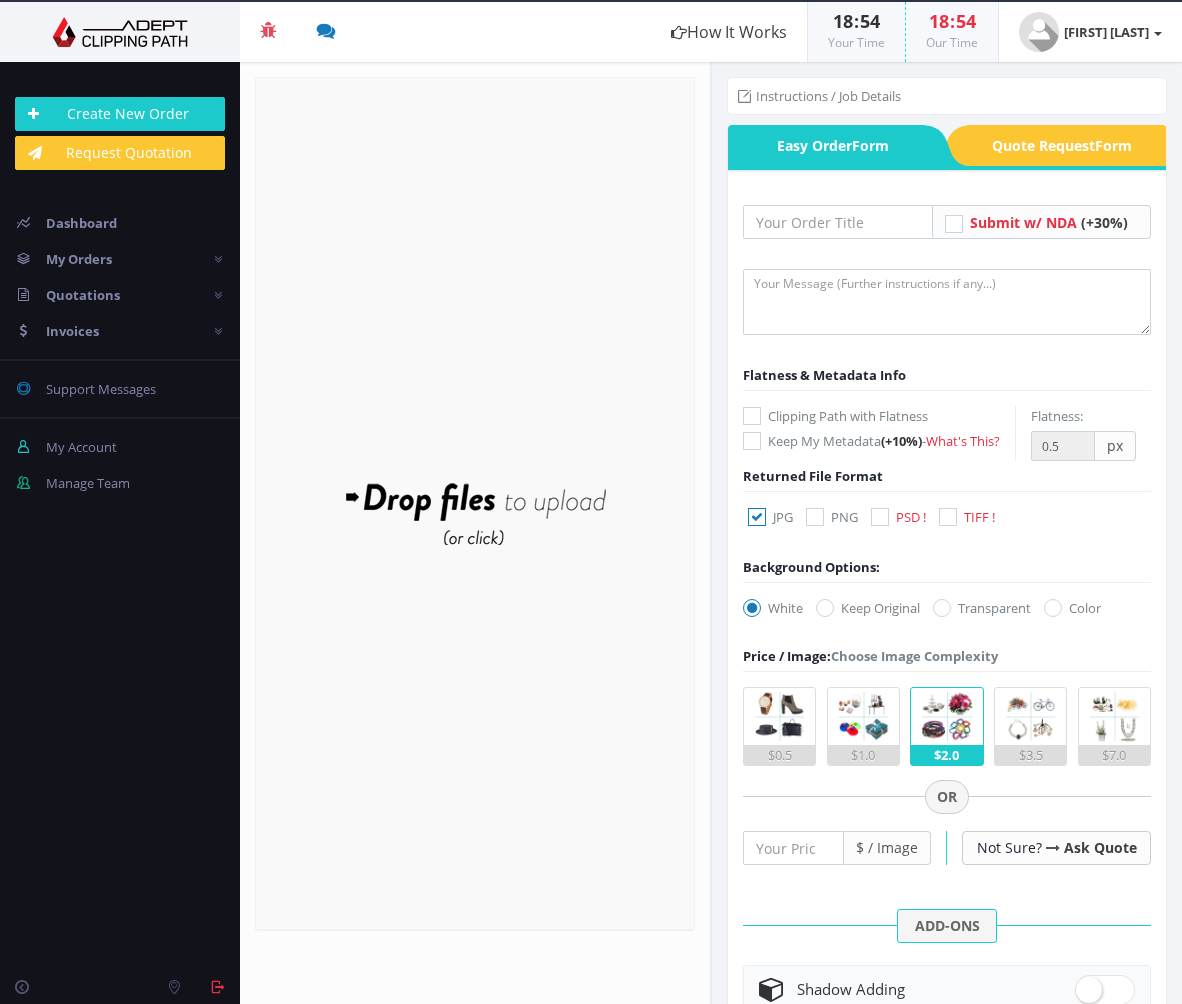 scroll, scrollTop: 0, scrollLeft: 0, axis: both 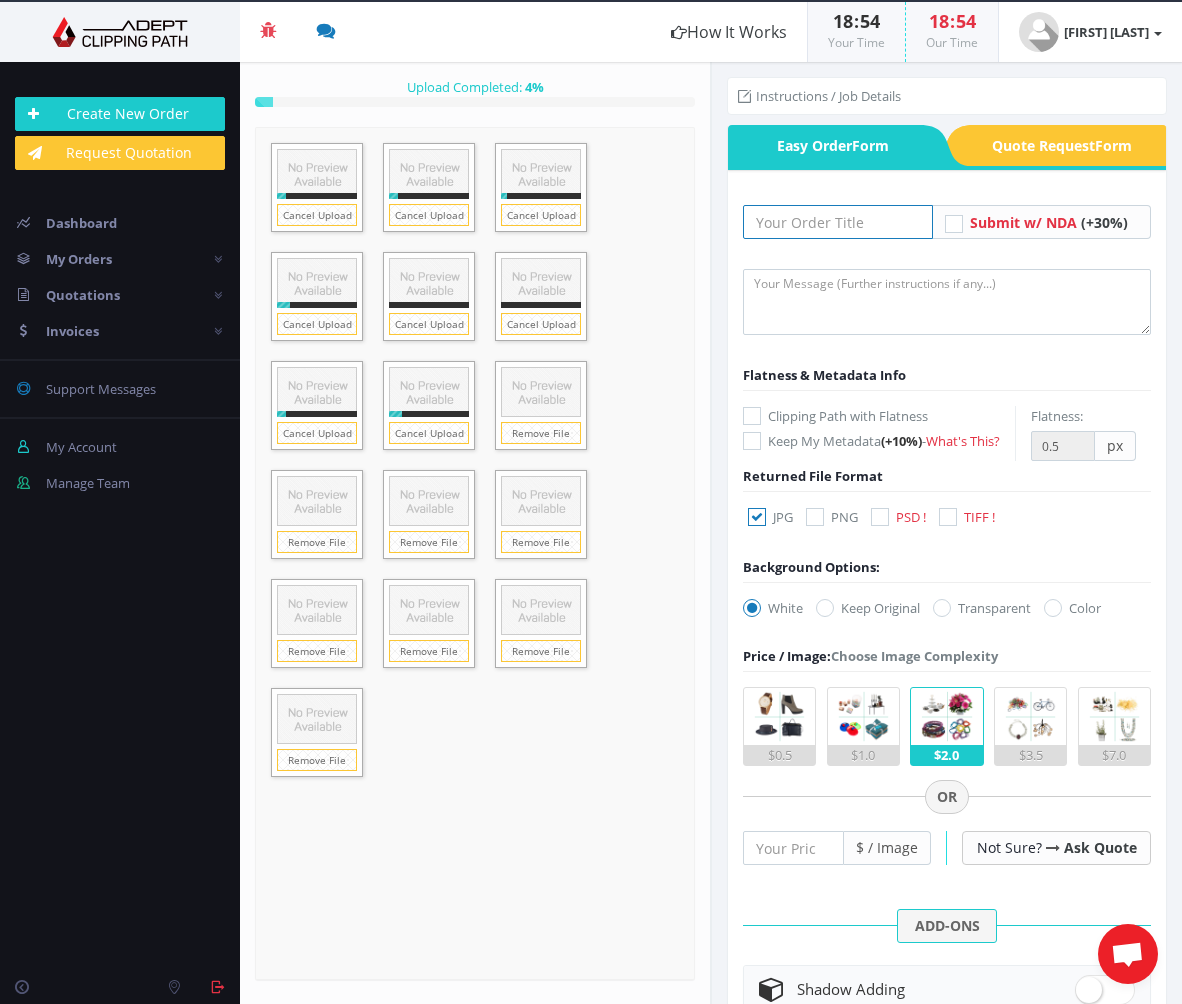 click at bounding box center [838, 222] 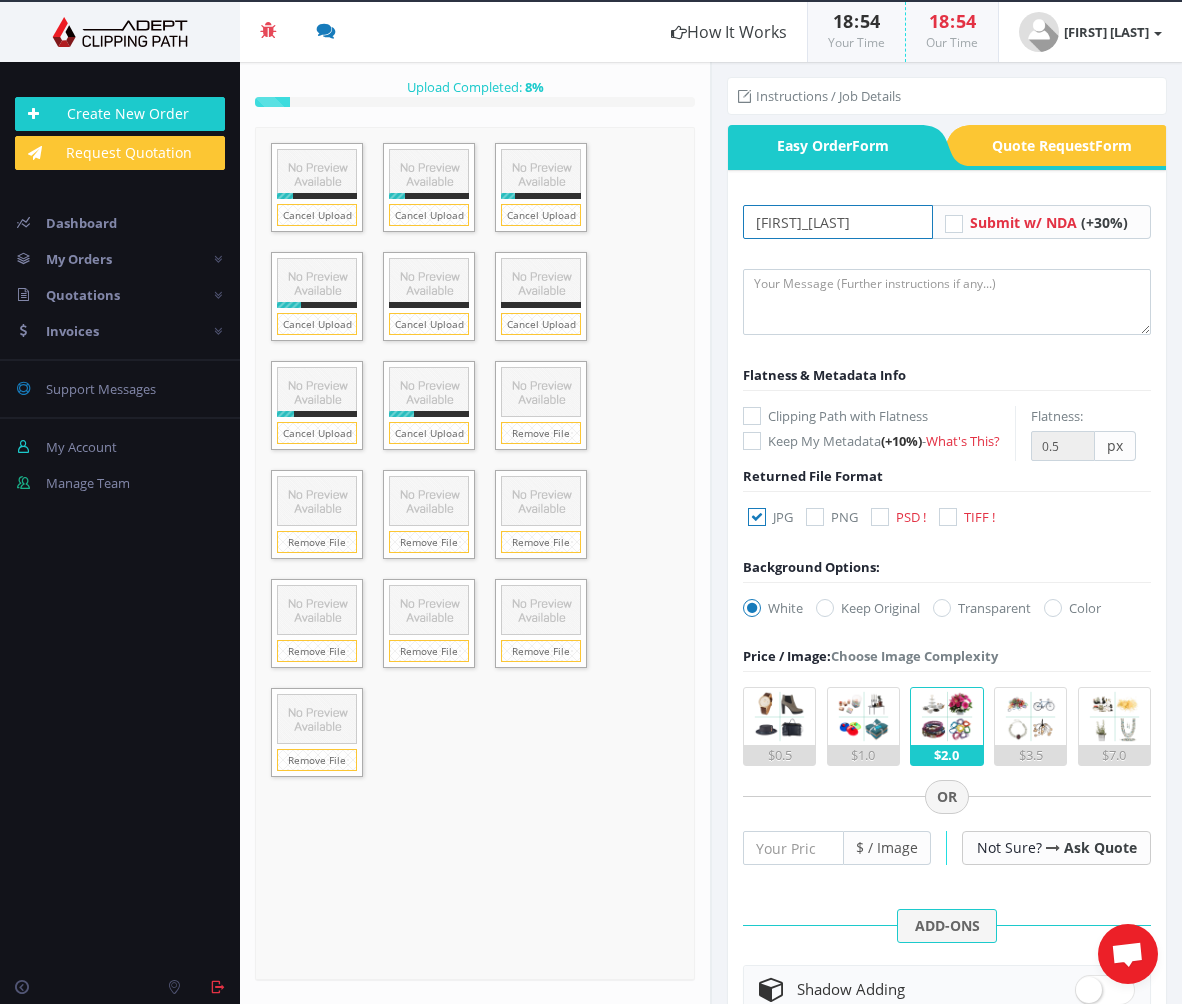 type on "[USERNAME]" 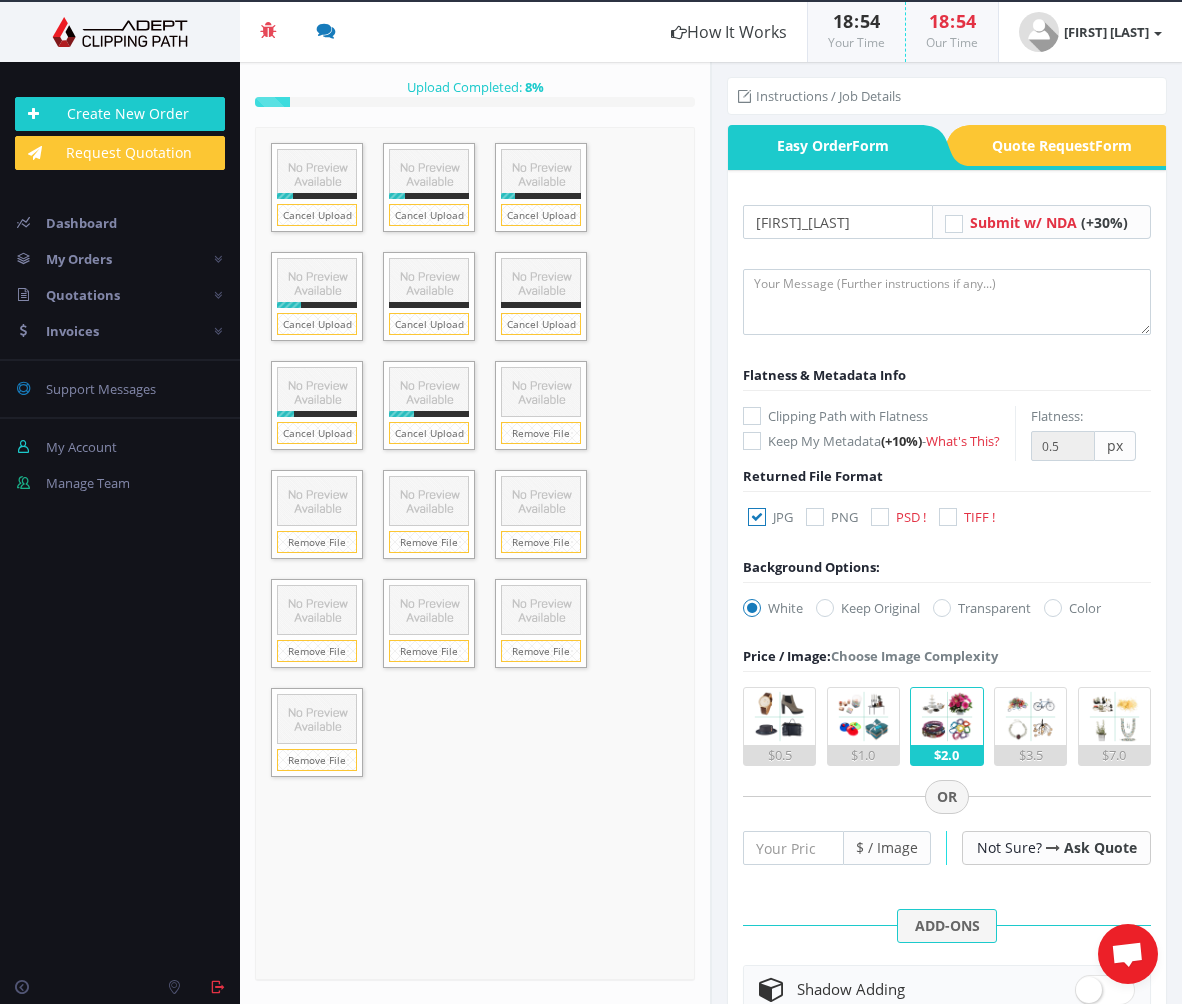 drag, startPoint x: 880, startPoint y: 537, endPoint x: 844, endPoint y: 535, distance: 36.05551 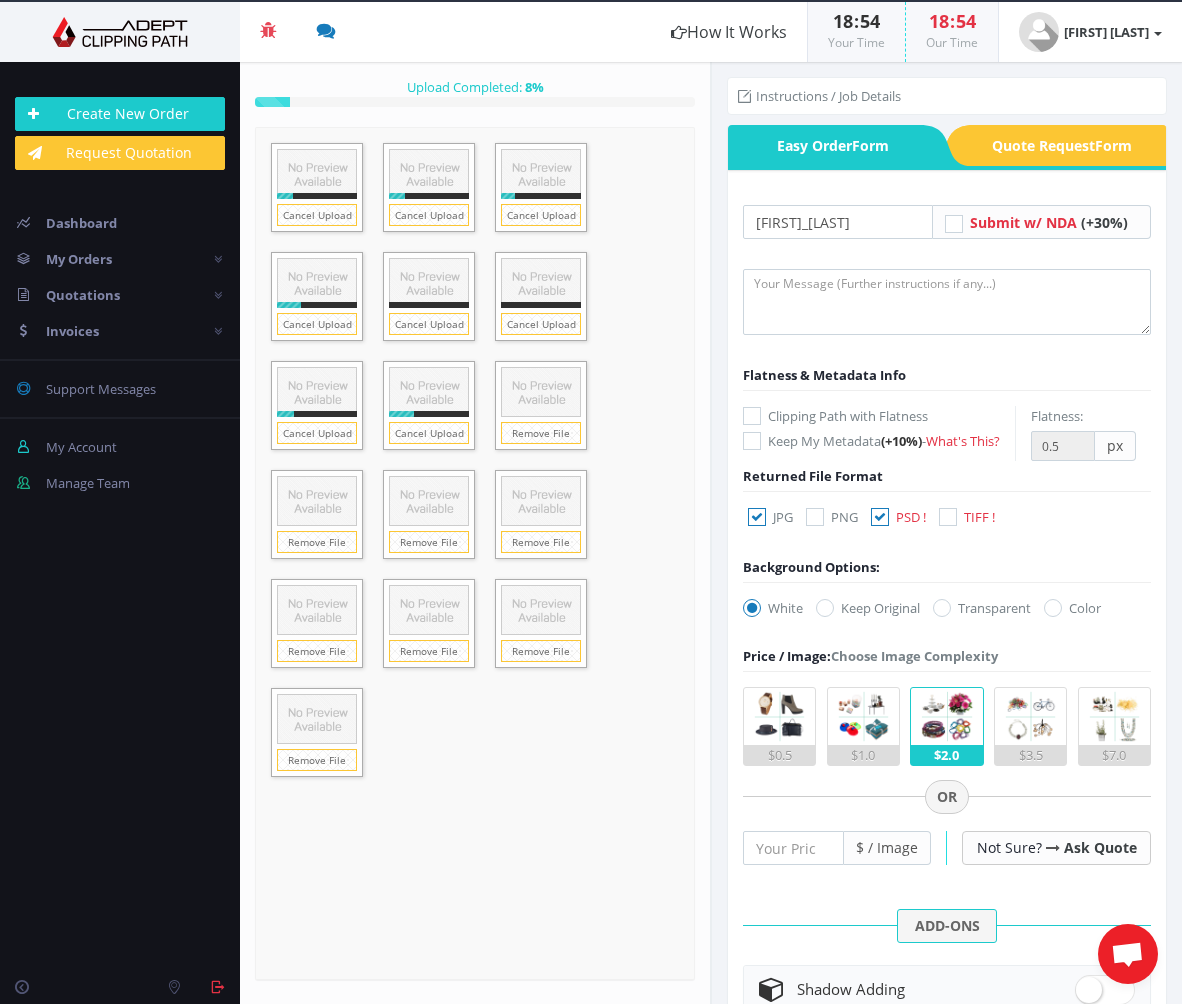 drag, startPoint x: 759, startPoint y: 537, endPoint x: 763, endPoint y: 552, distance: 15.524175 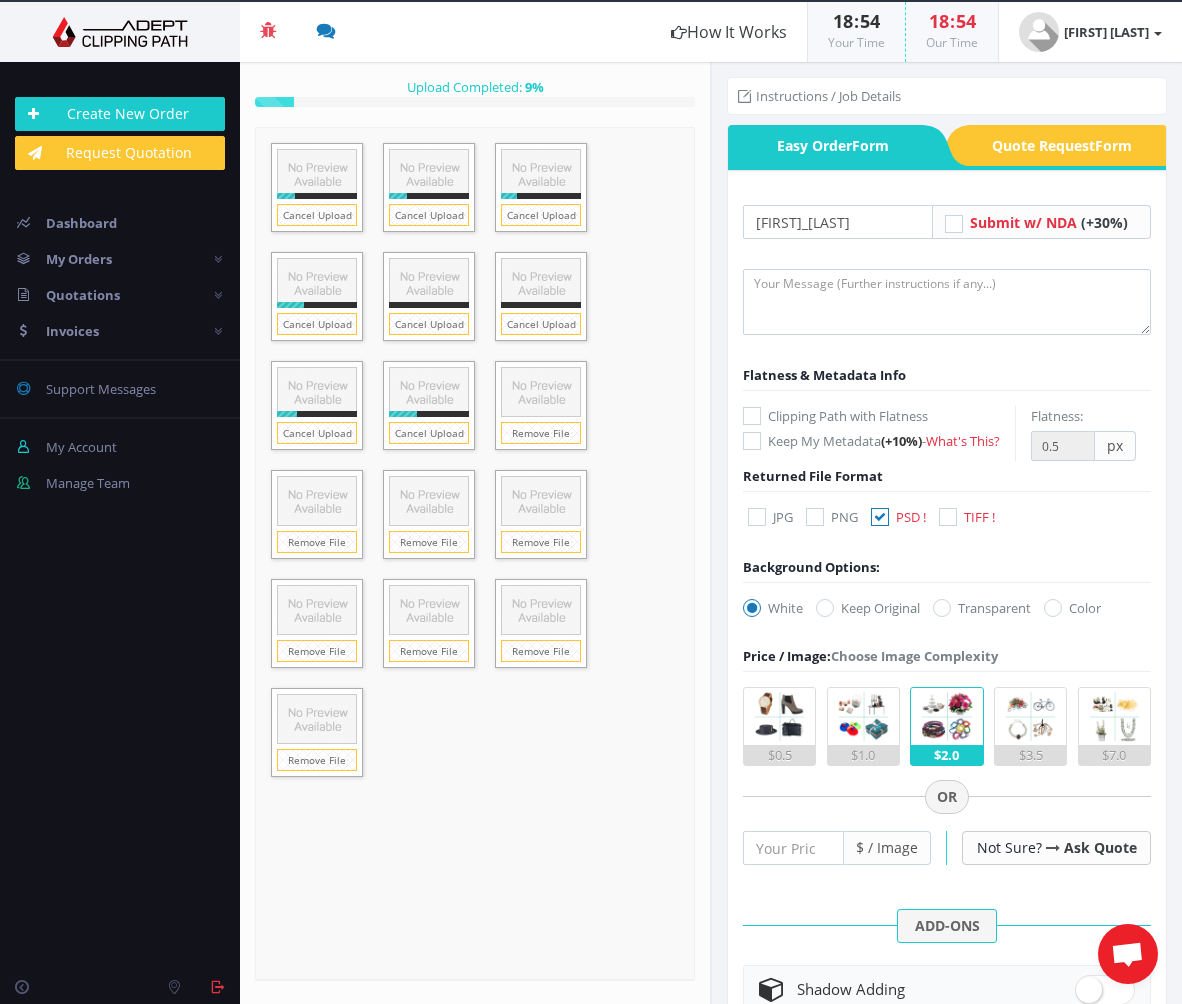 click at bounding box center [752, 608] 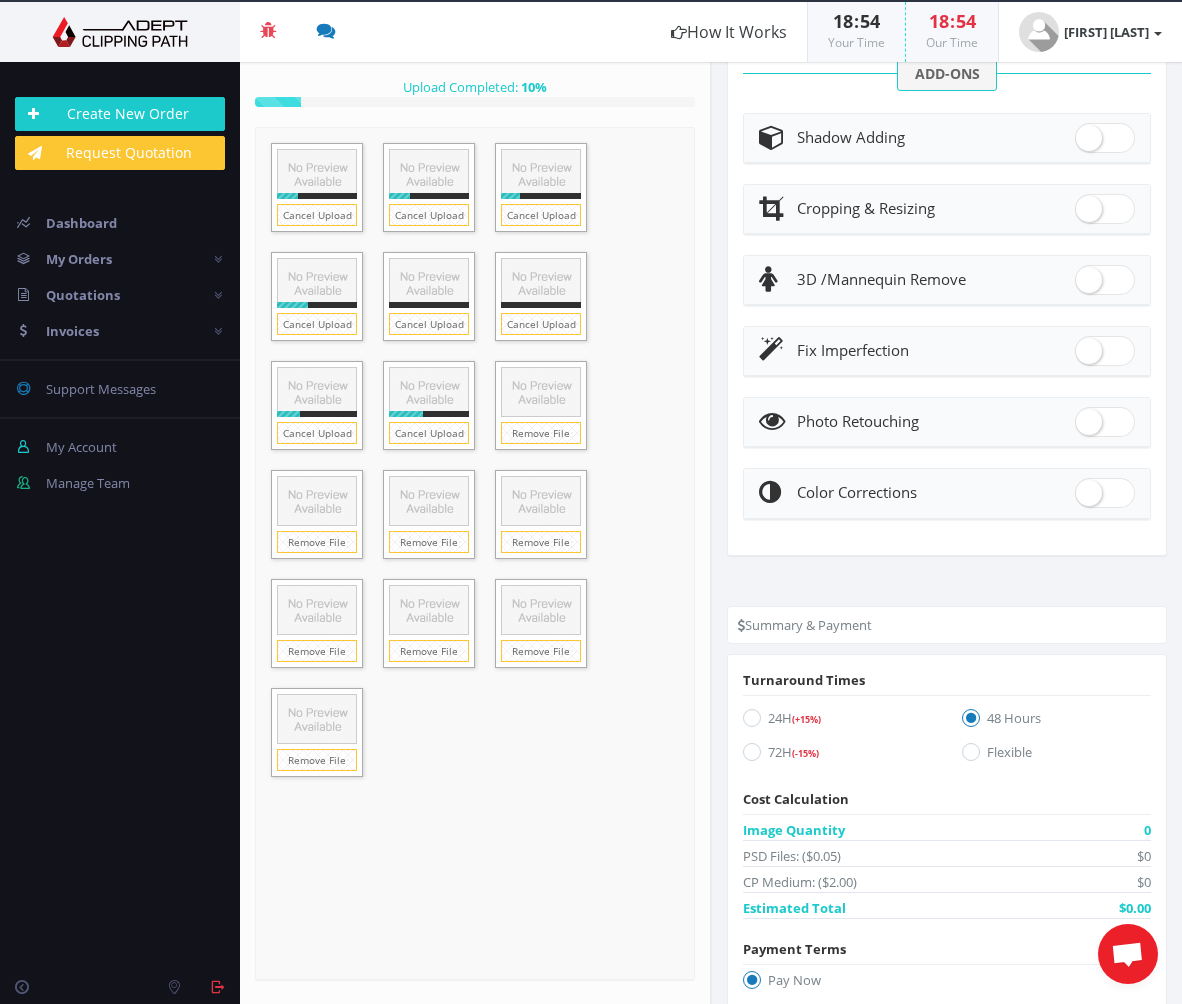 scroll, scrollTop: 853, scrollLeft: 0, axis: vertical 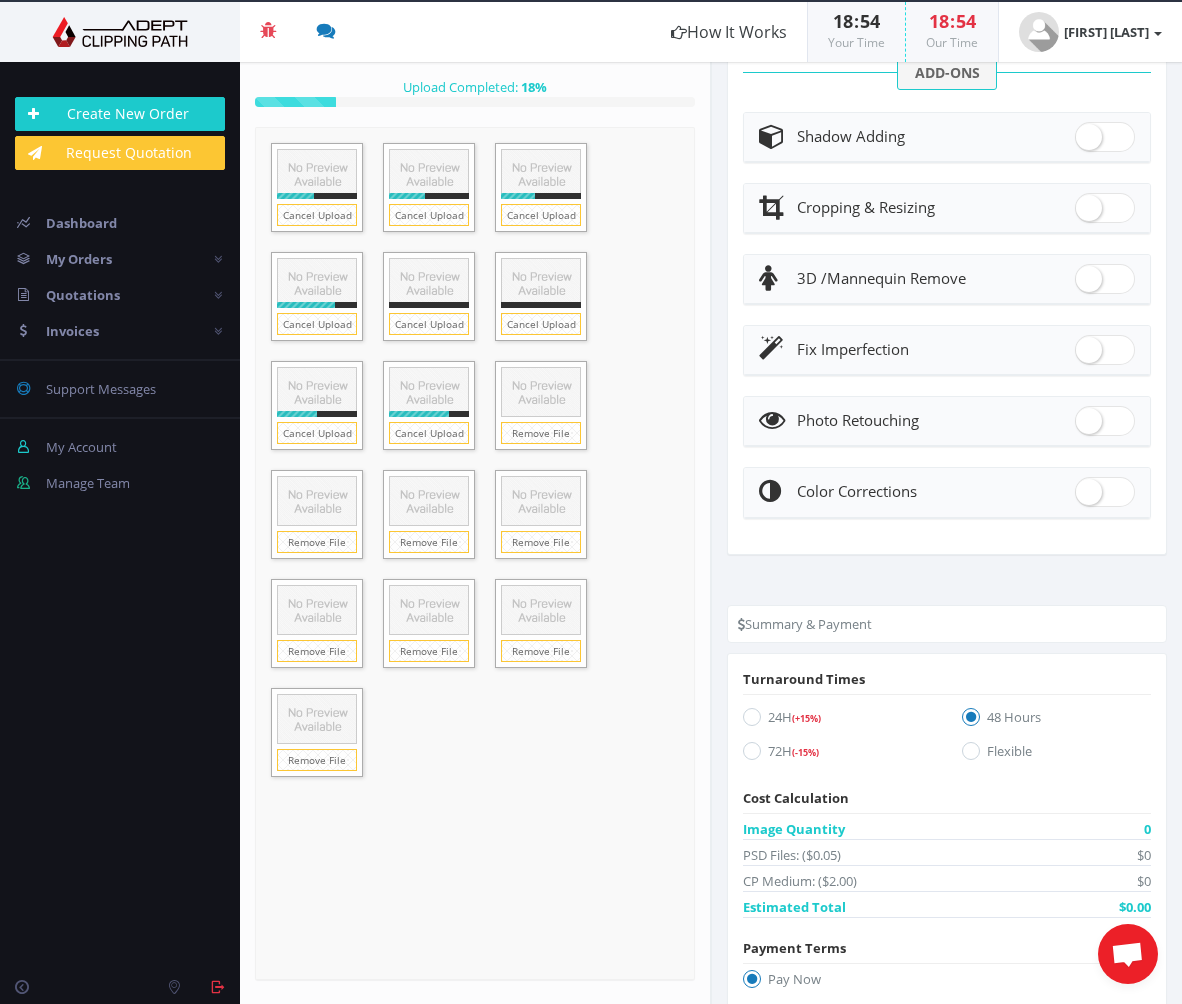 drag, startPoint x: 1105, startPoint y: 440, endPoint x: 1112, endPoint y: 456, distance: 17.464249 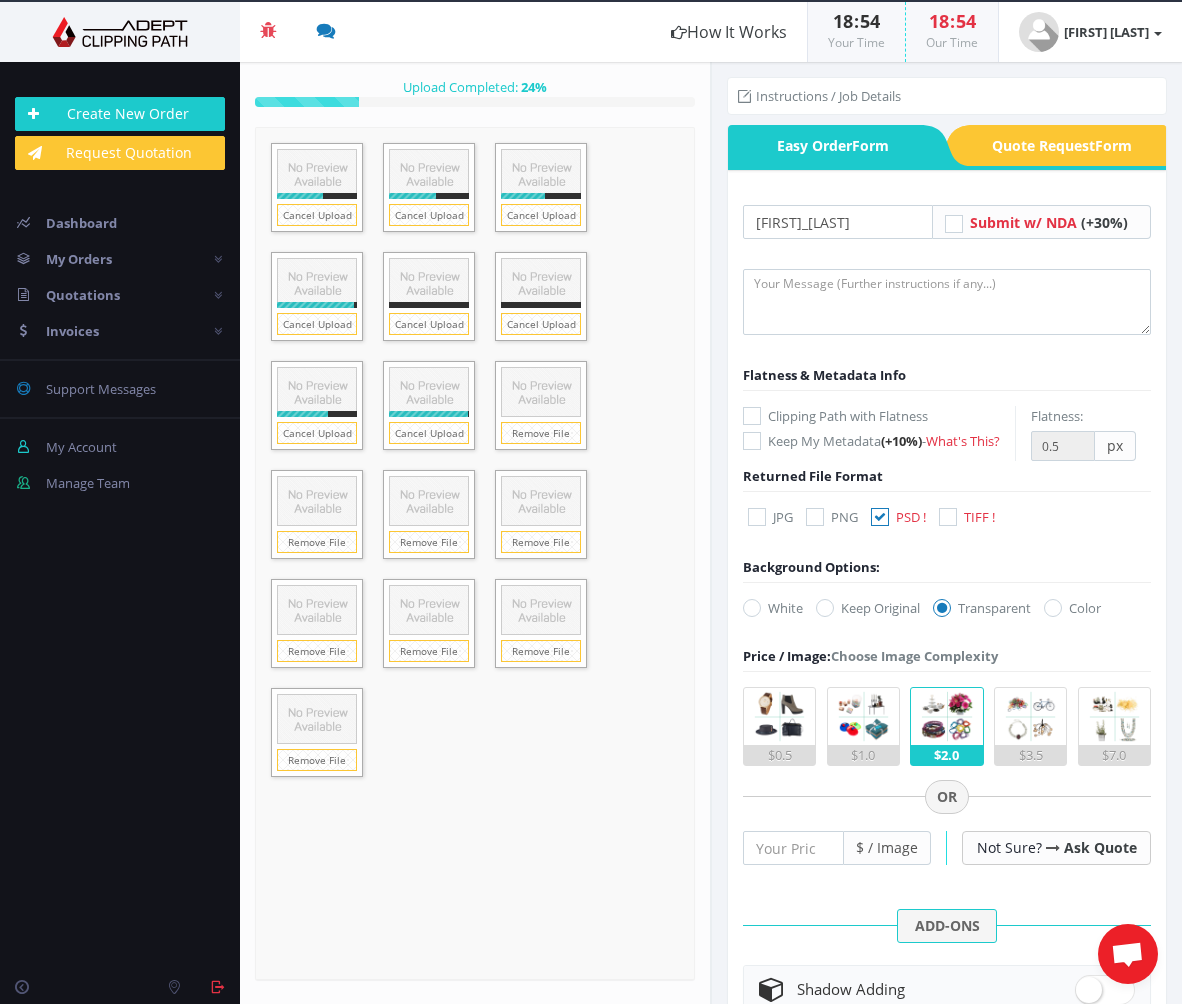 scroll, scrollTop: 0, scrollLeft: 0, axis: both 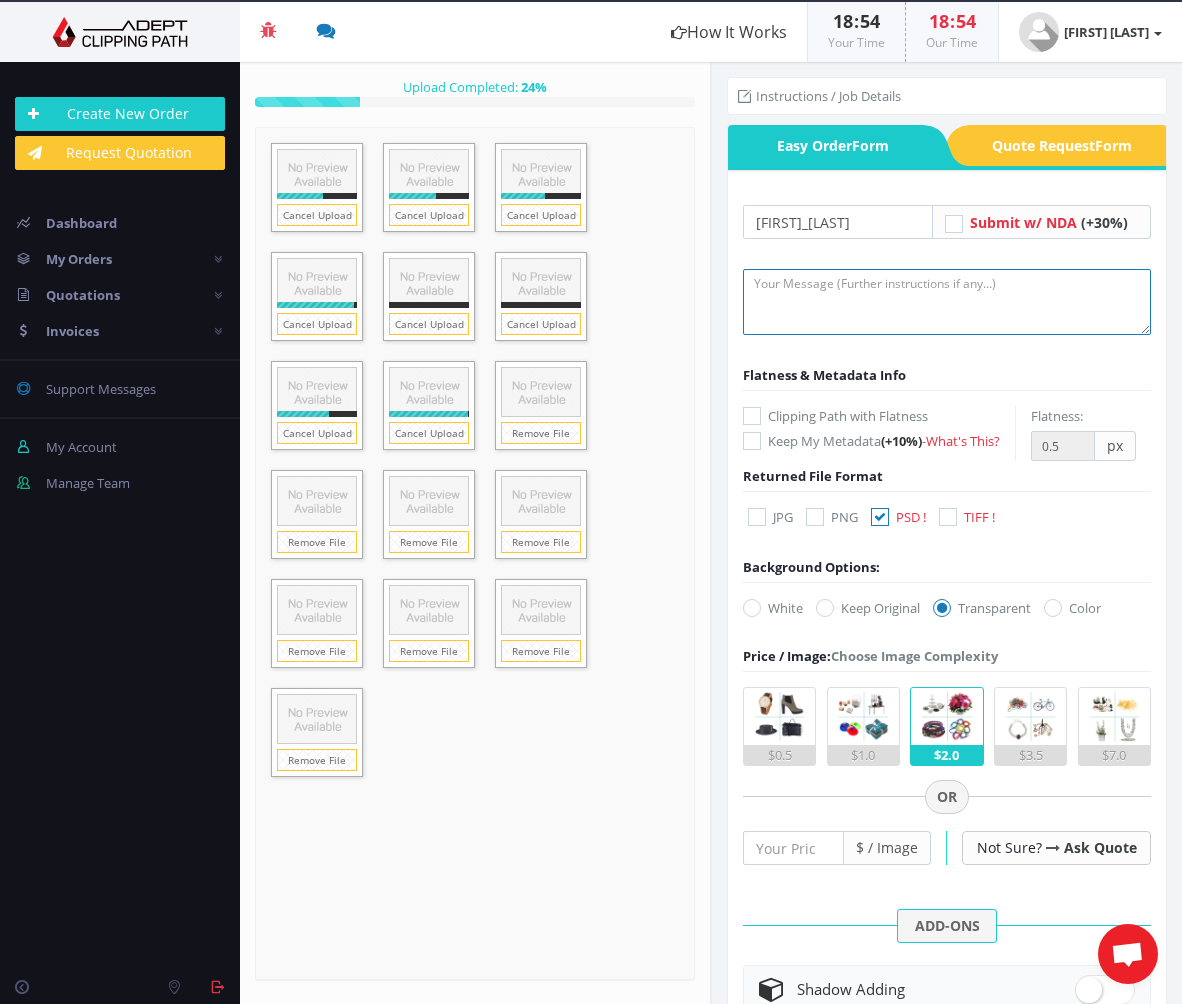 click at bounding box center [947, 302] 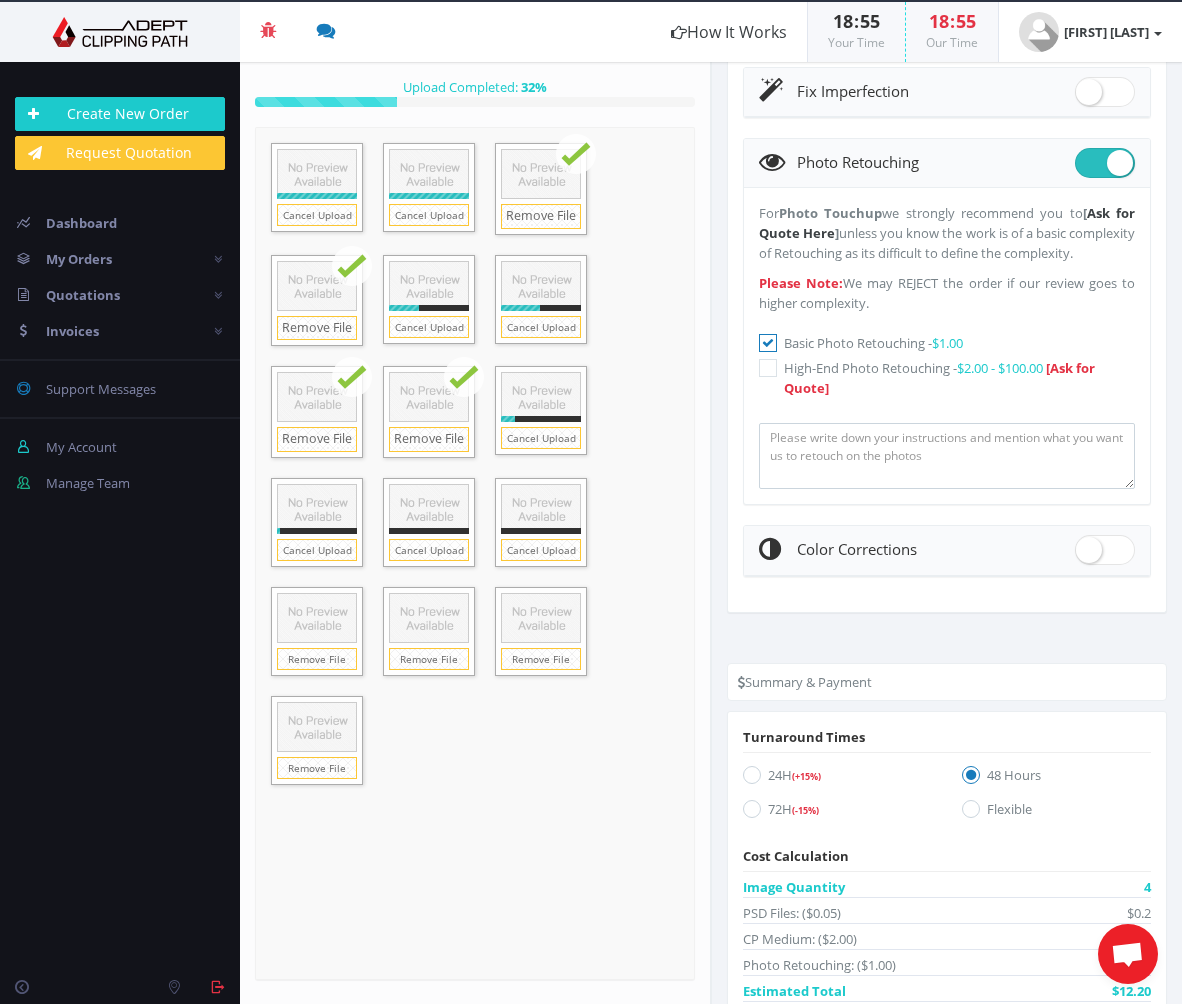 scroll, scrollTop: 1113, scrollLeft: 0, axis: vertical 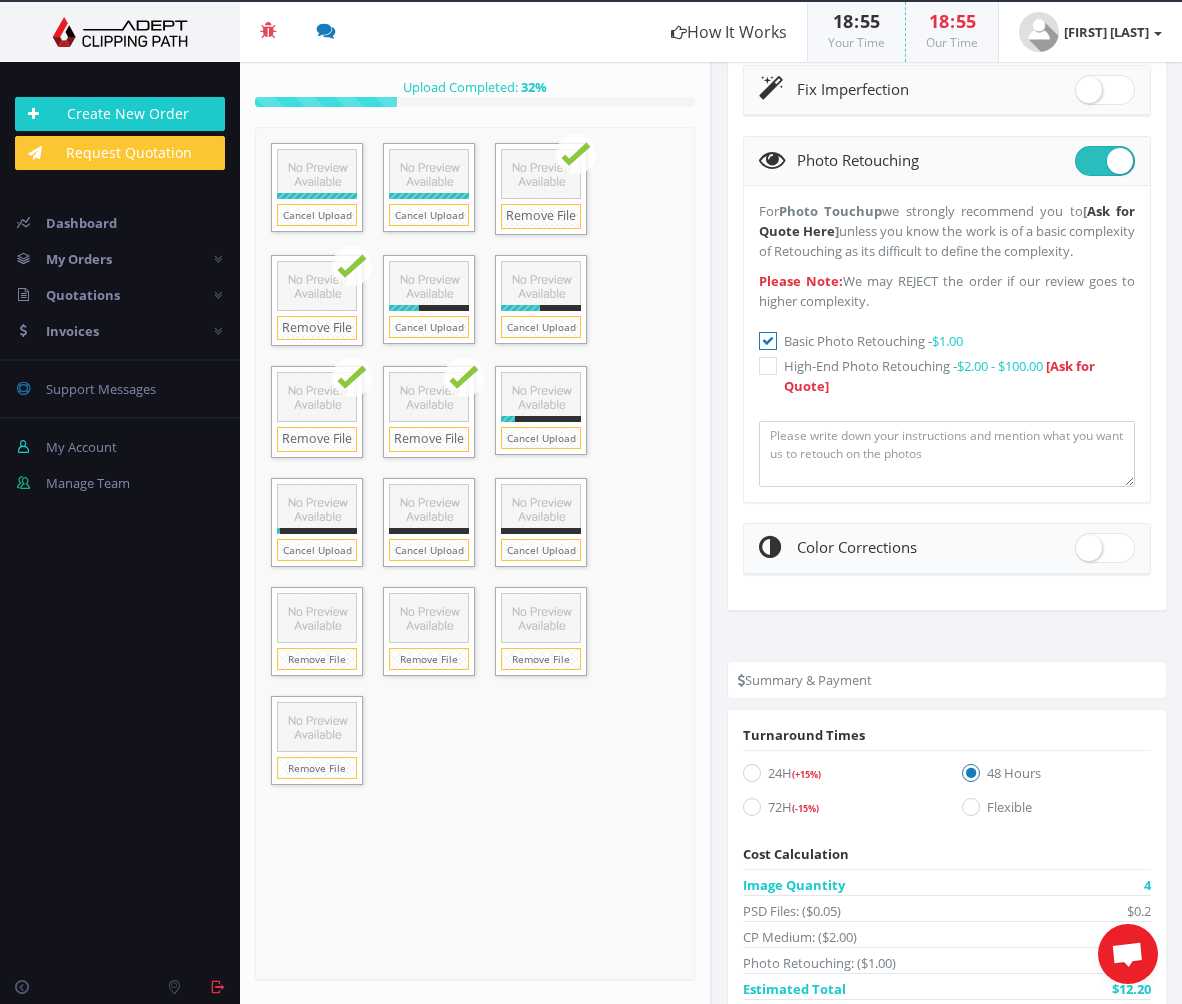 type on "I'd like to leave the textured floor." 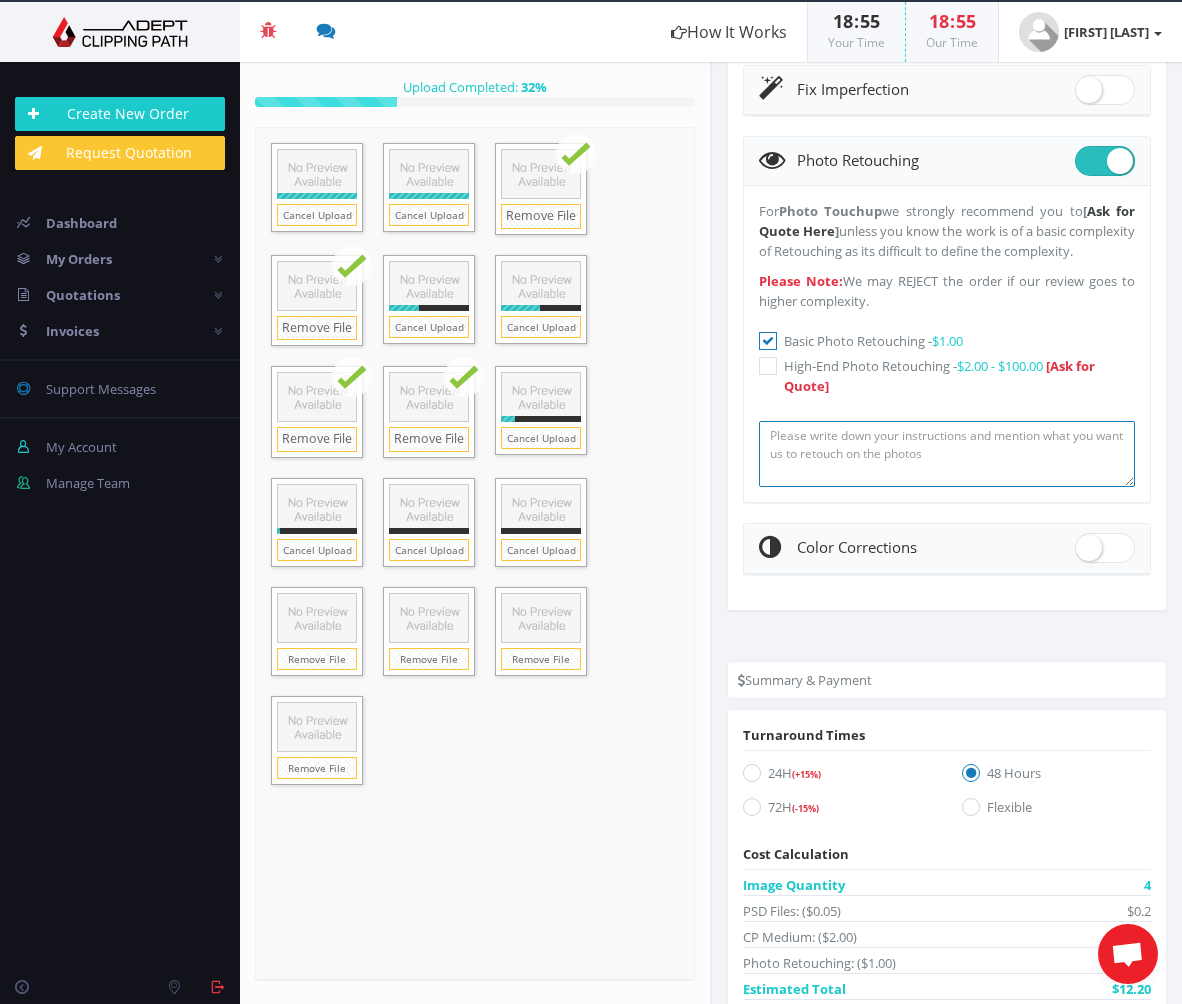 click at bounding box center (947, 454) 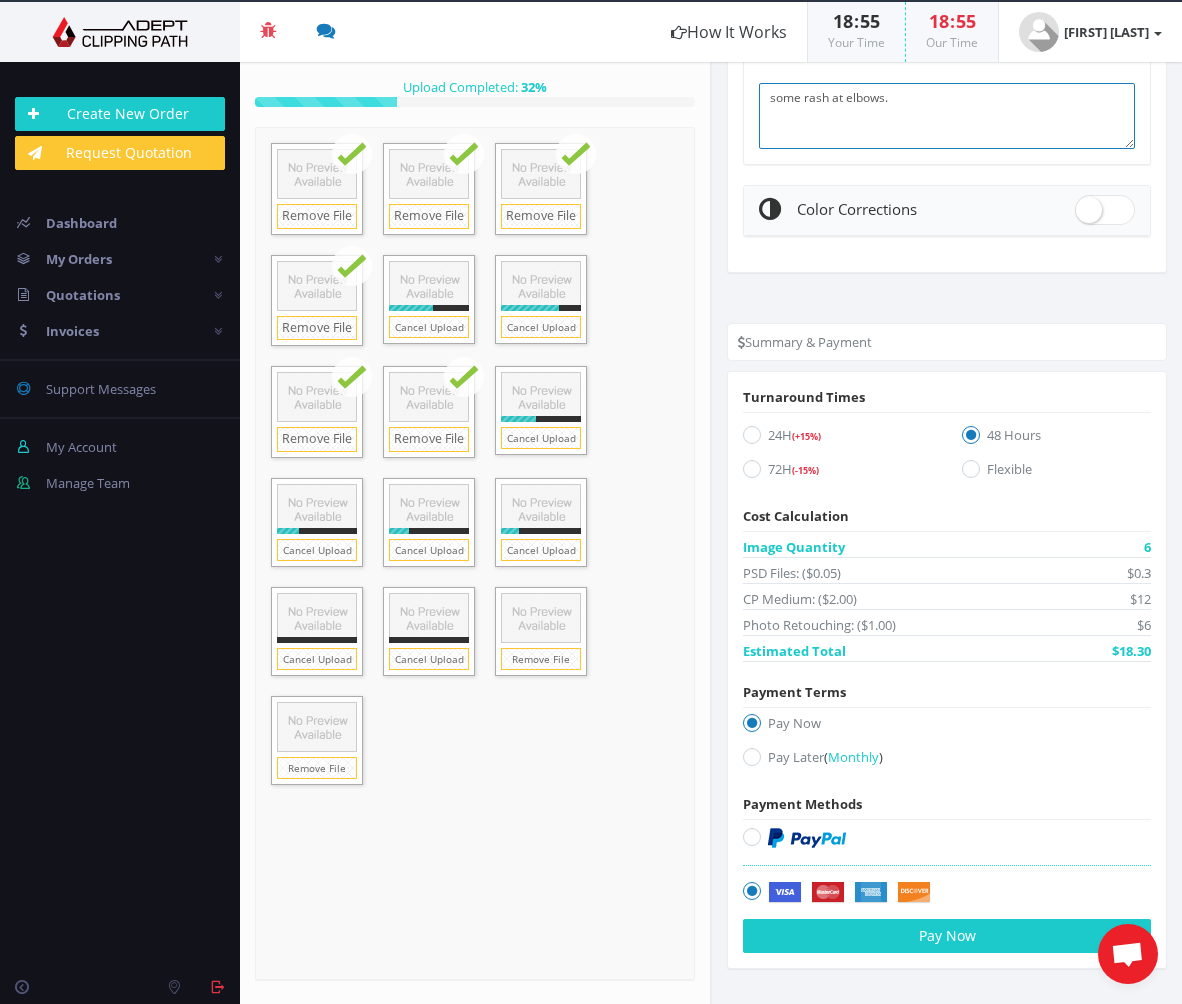 scroll, scrollTop: 1489, scrollLeft: 0, axis: vertical 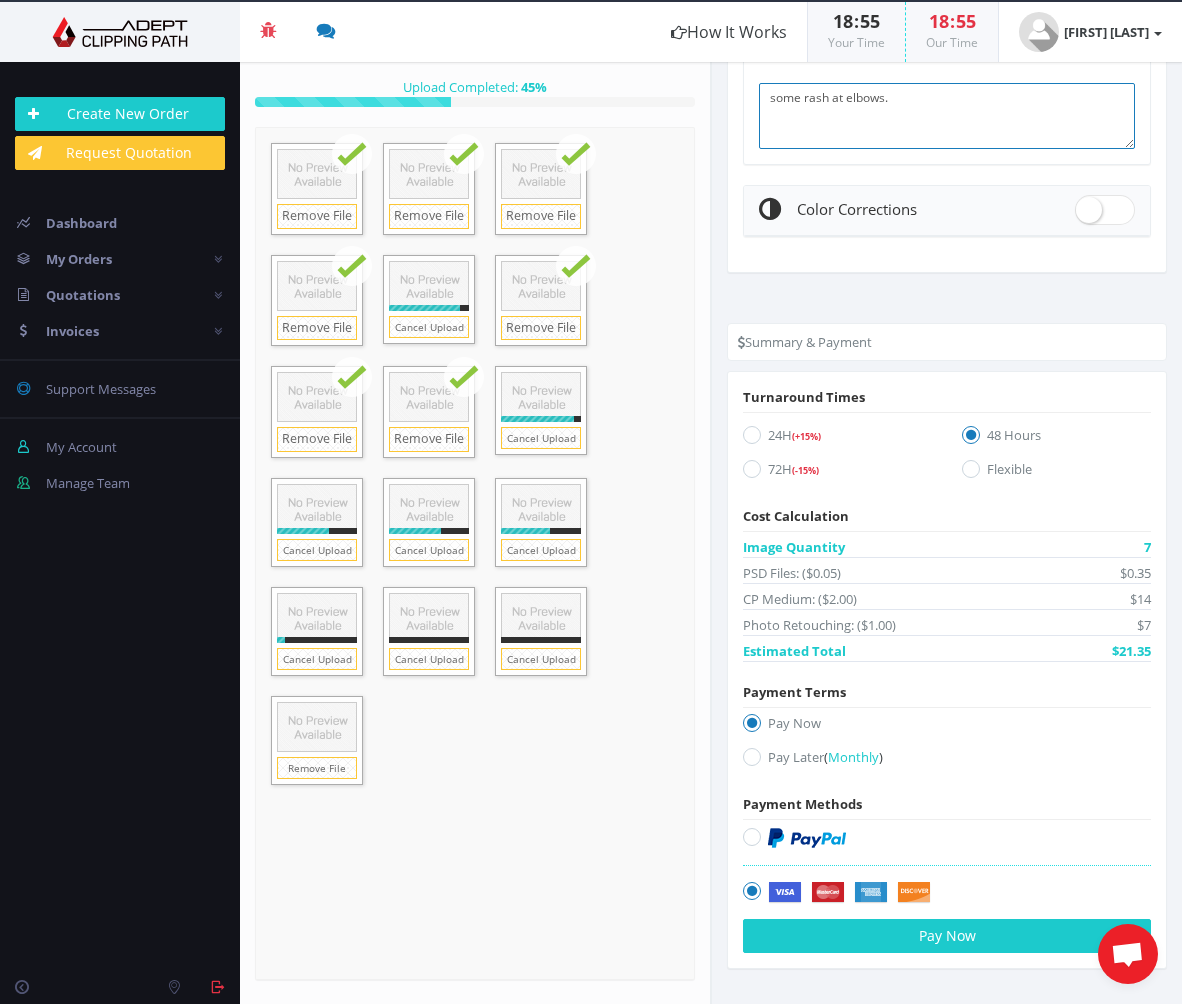 type on "some rash at elbows." 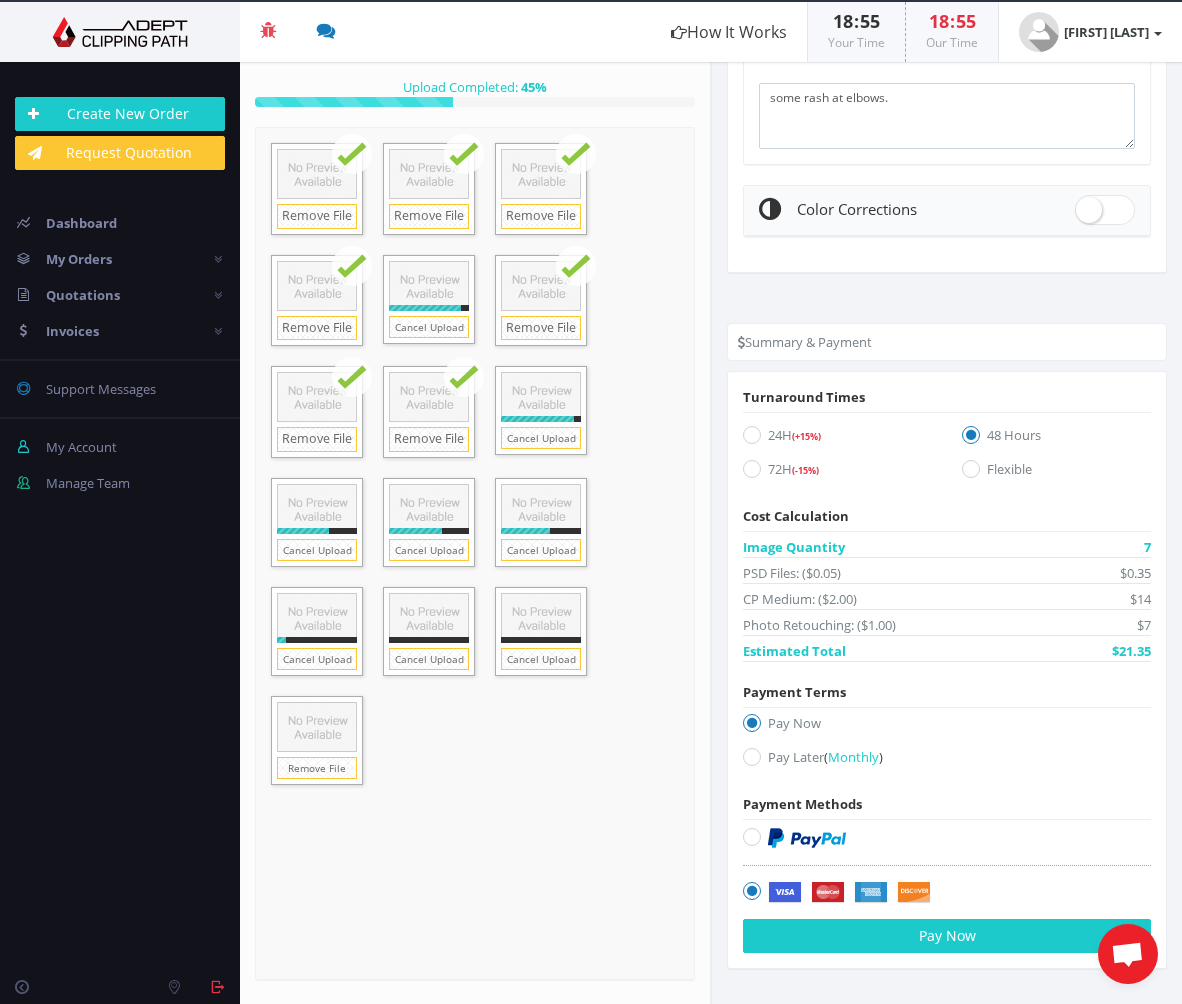 click at bounding box center (752, 435) 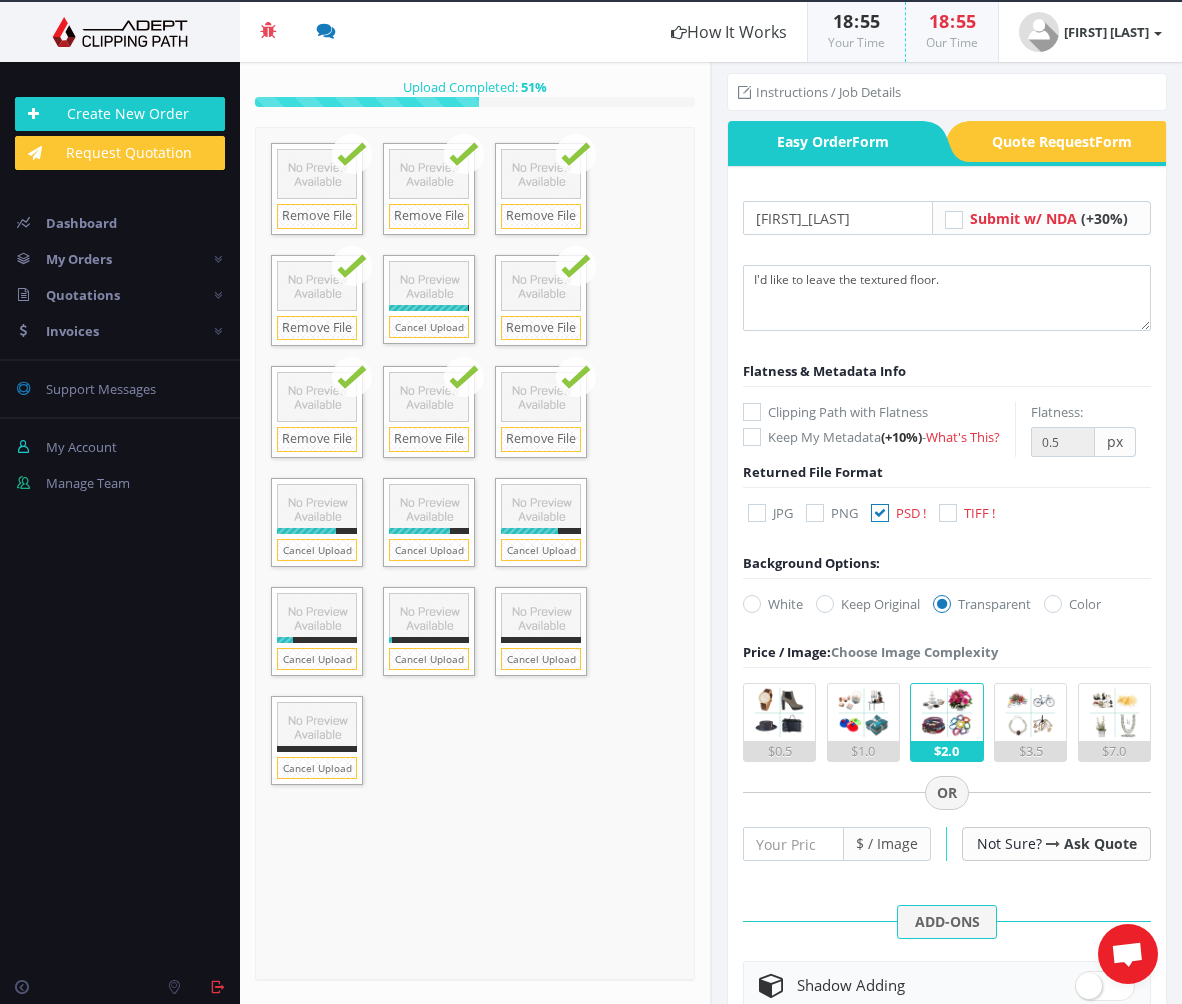 scroll, scrollTop: 0, scrollLeft: 0, axis: both 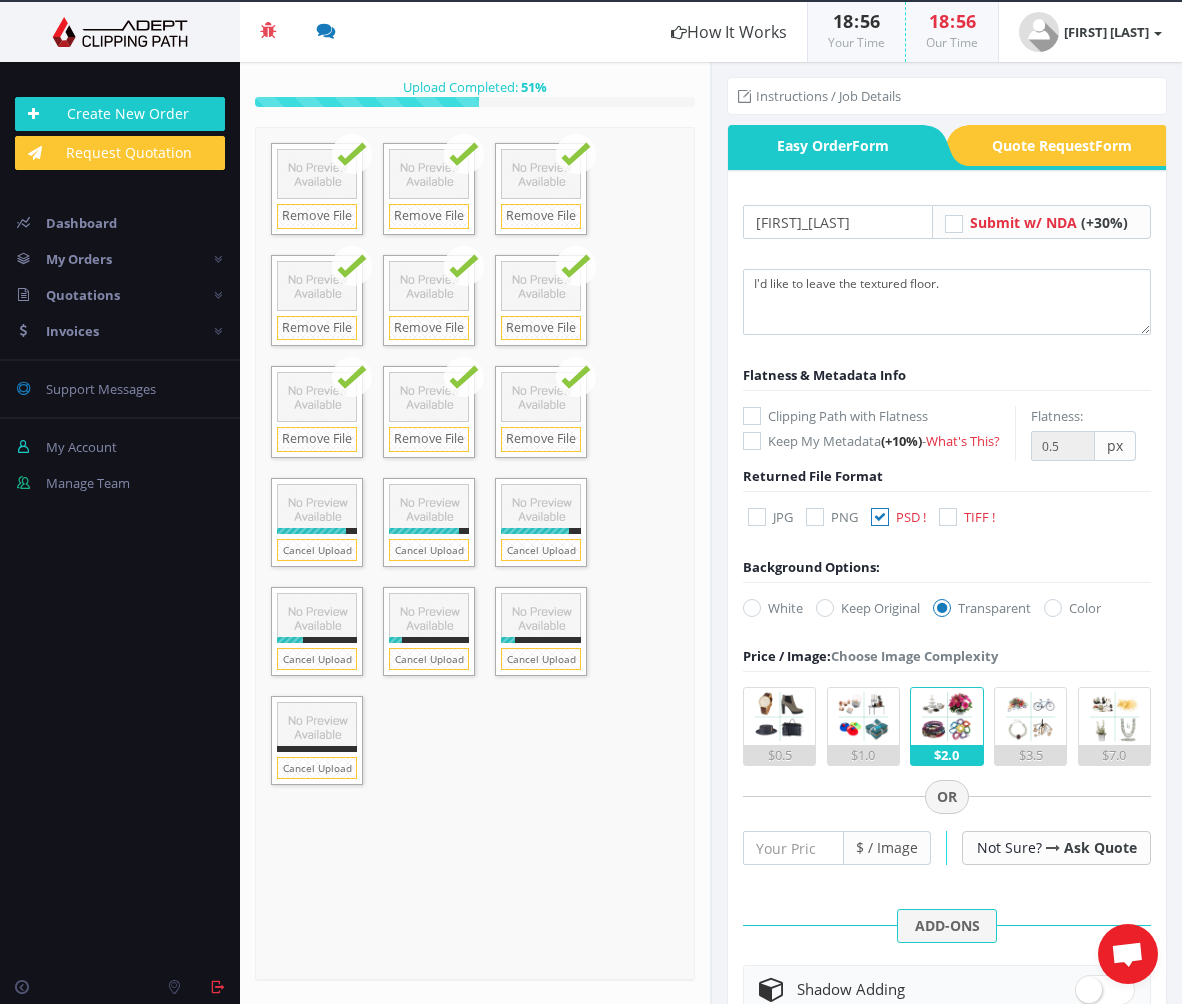 click at bounding box center [863, 716] 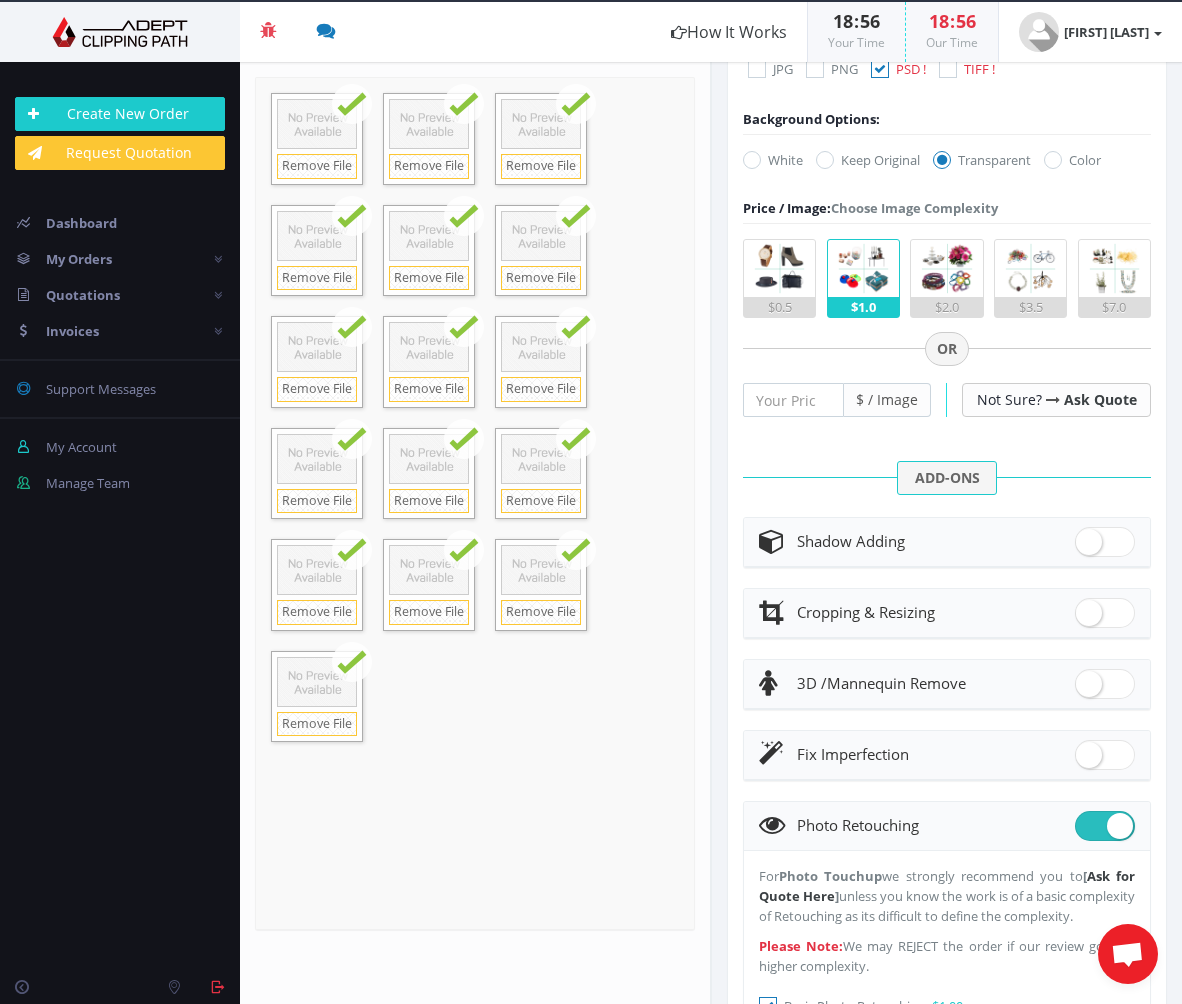scroll, scrollTop: 455, scrollLeft: 0, axis: vertical 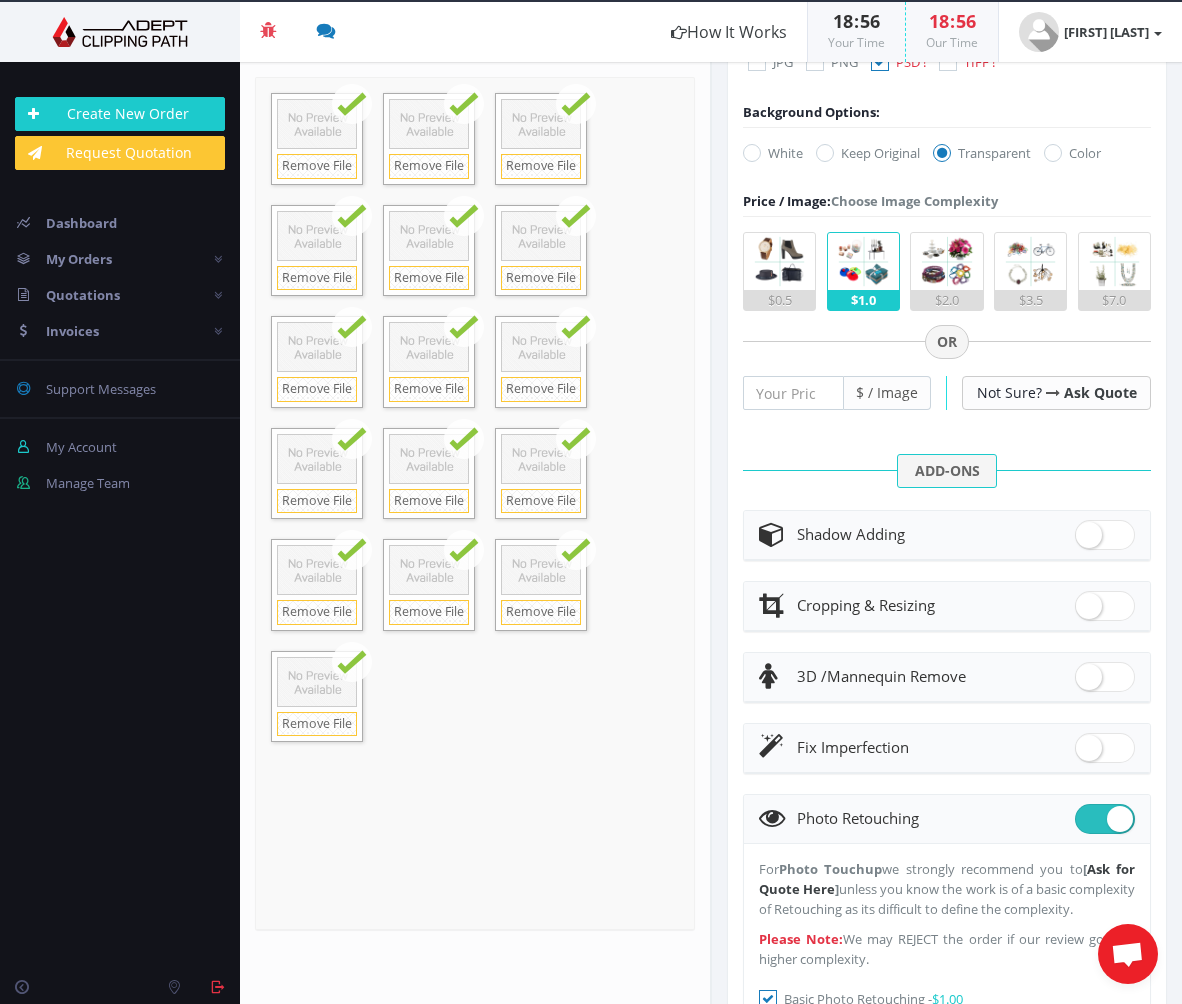 drag, startPoint x: 1082, startPoint y: 841, endPoint x: 1057, endPoint y: 820, distance: 32.649654 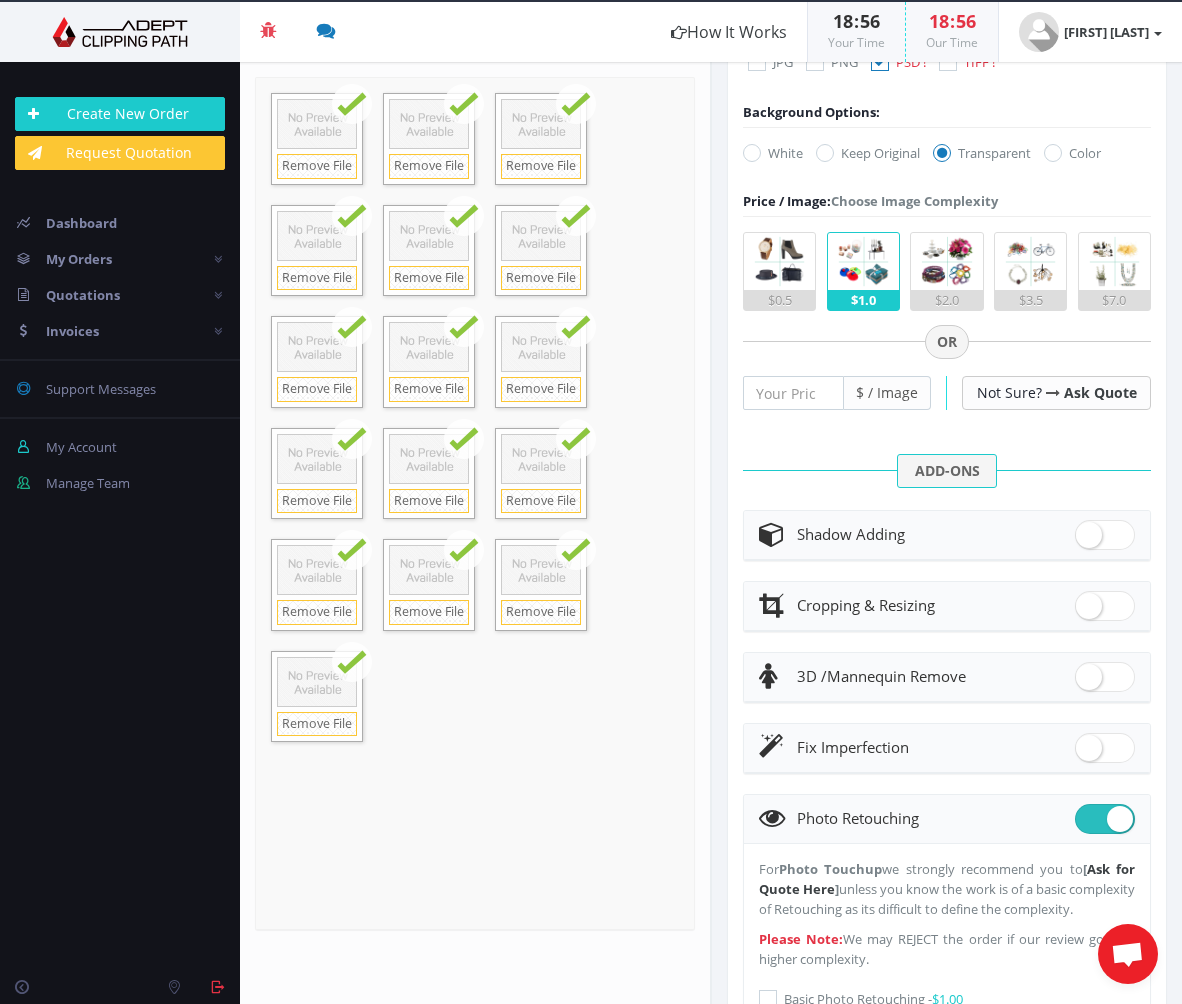 checkbox on "false" 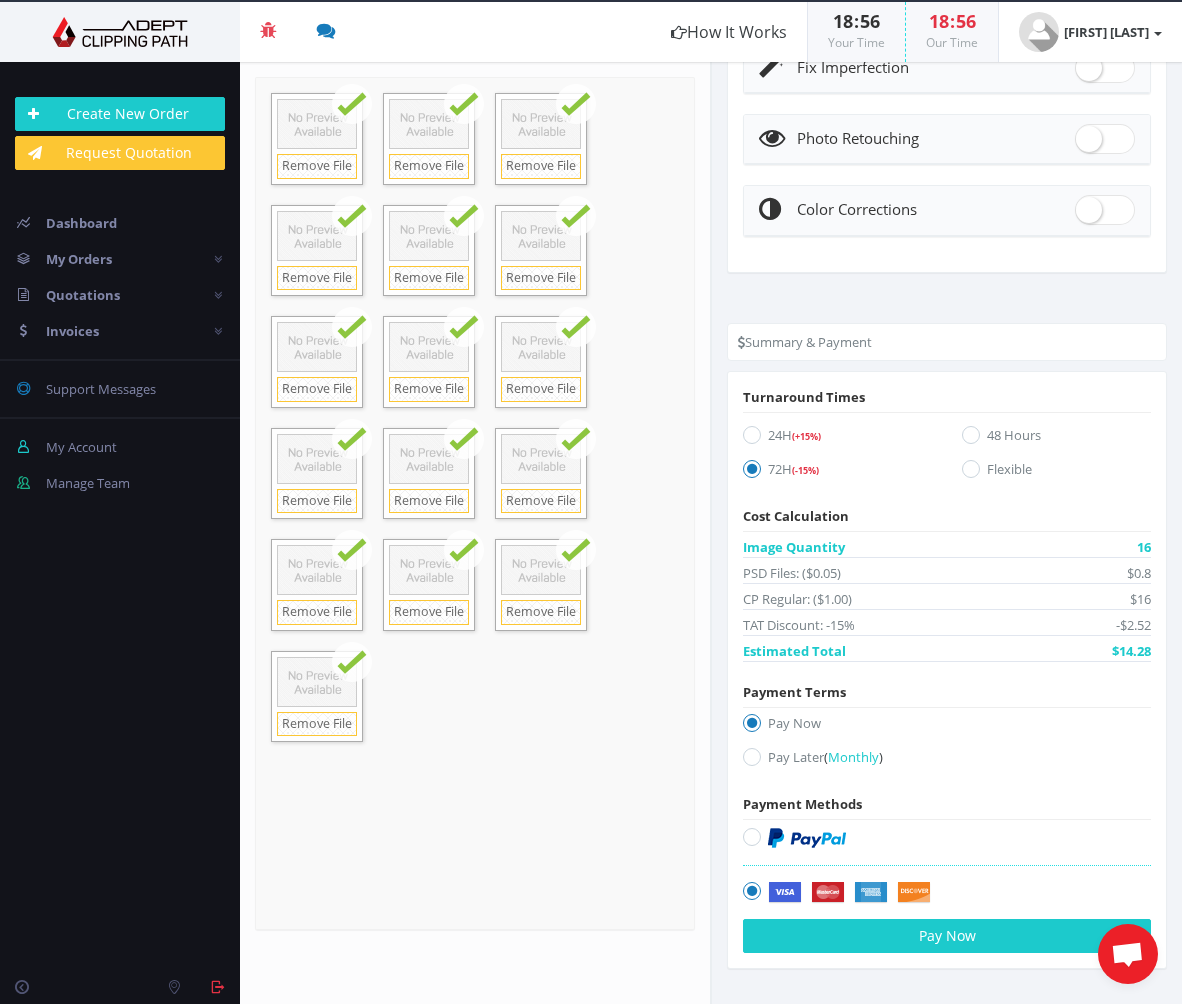 scroll, scrollTop: 1153, scrollLeft: 0, axis: vertical 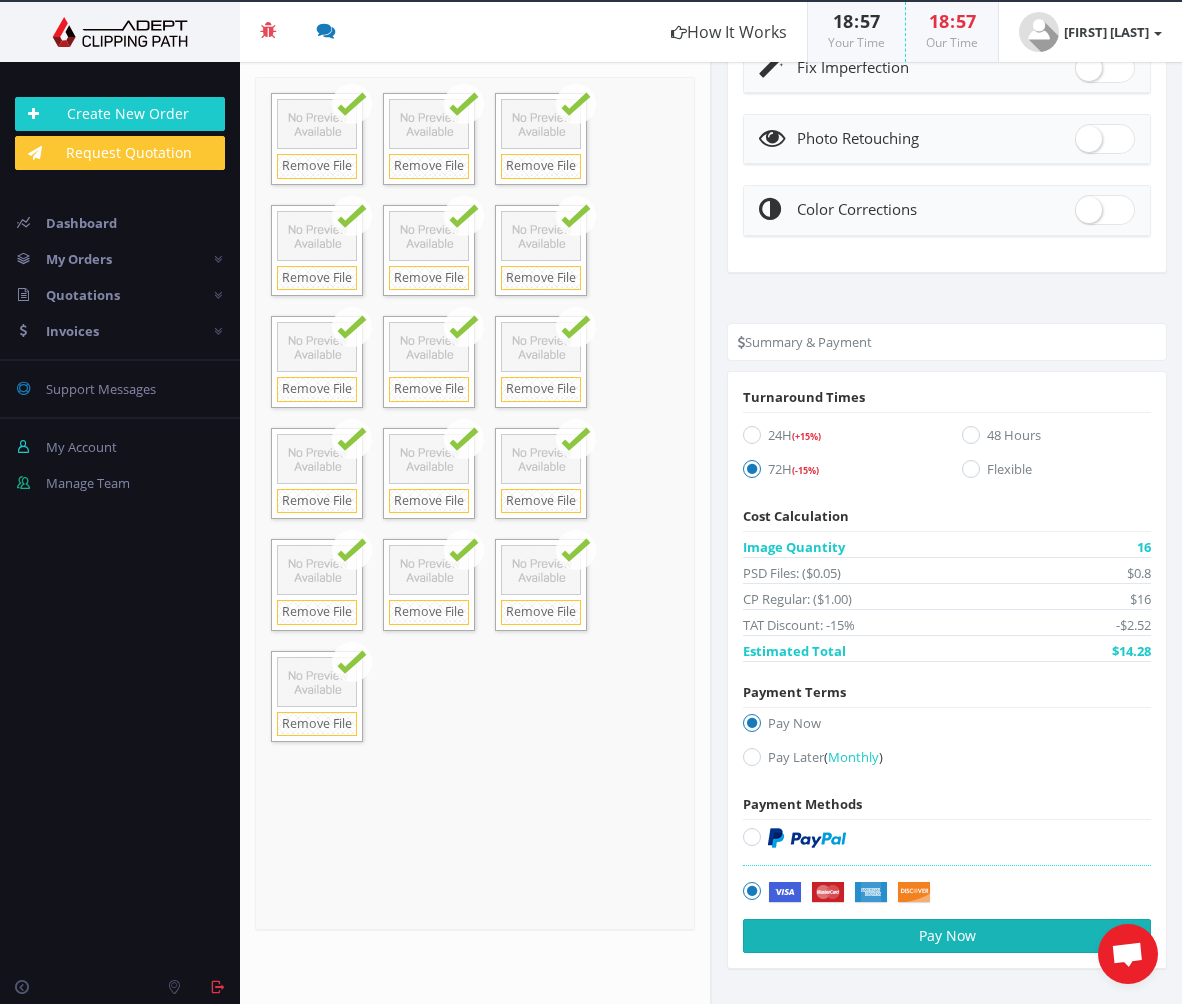 click on "Pay Now" at bounding box center [947, 936] 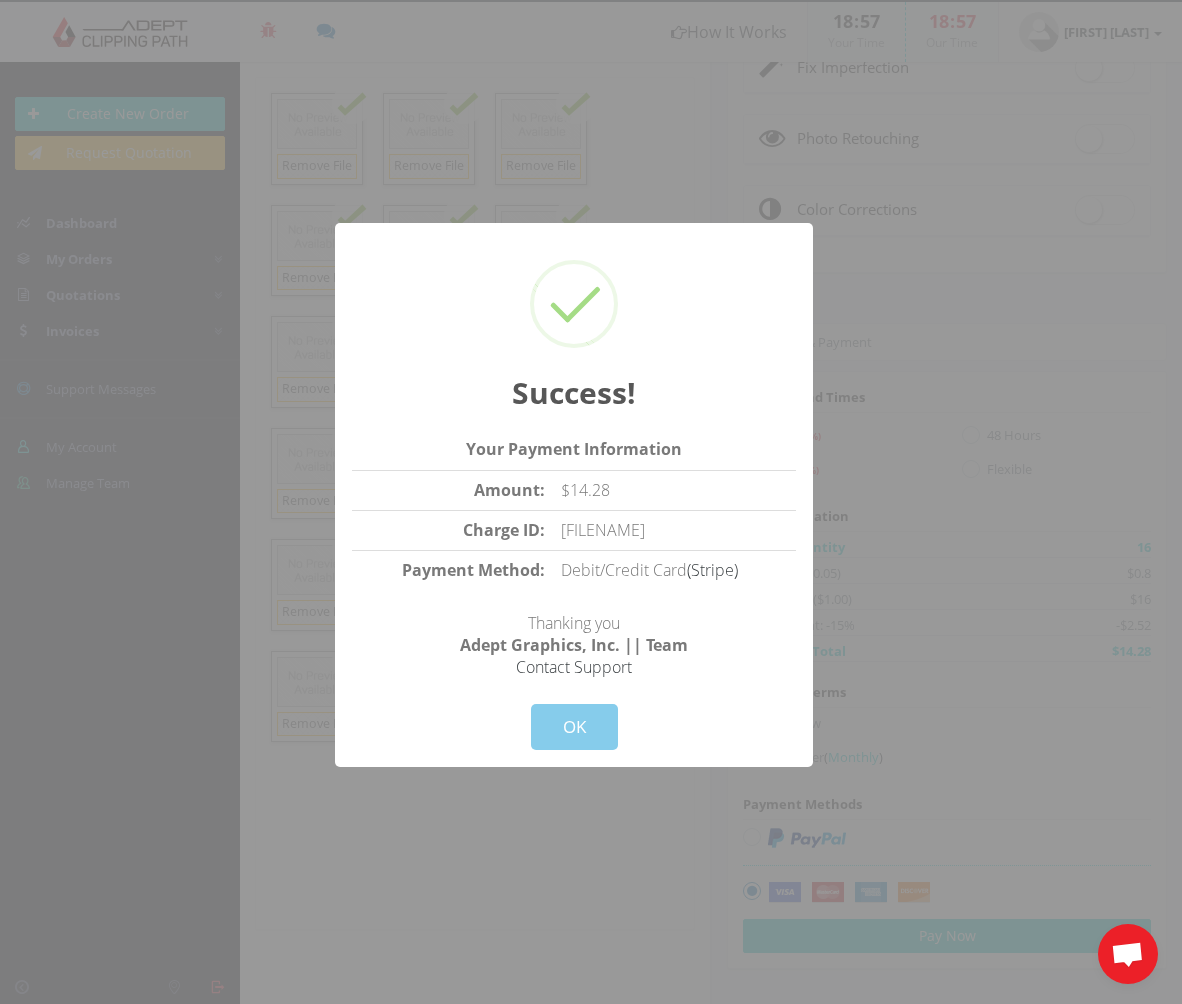 click on "OK" at bounding box center [574, 727] 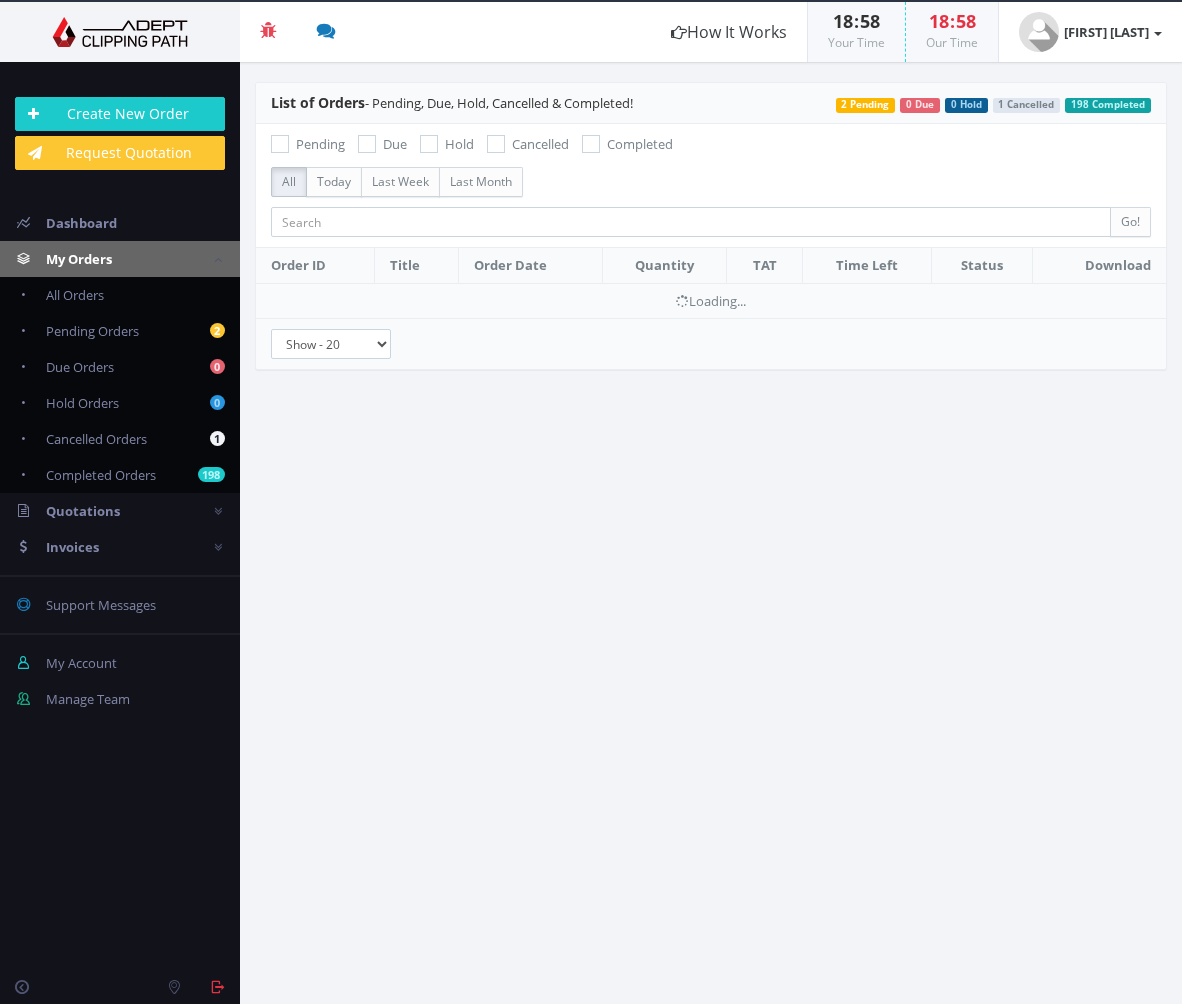 scroll, scrollTop: 0, scrollLeft: 0, axis: both 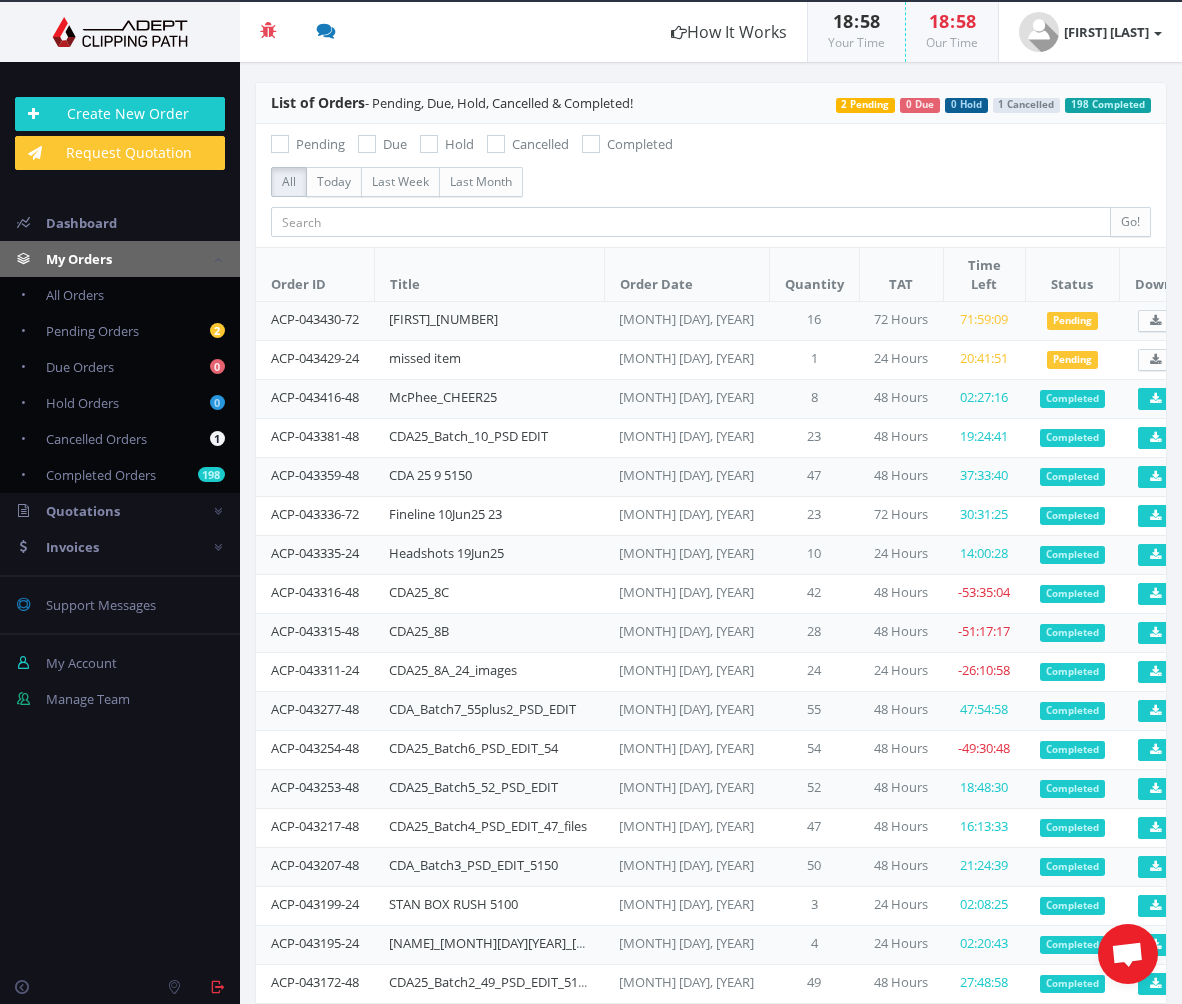 click on "Invoices" at bounding box center [120, 259] 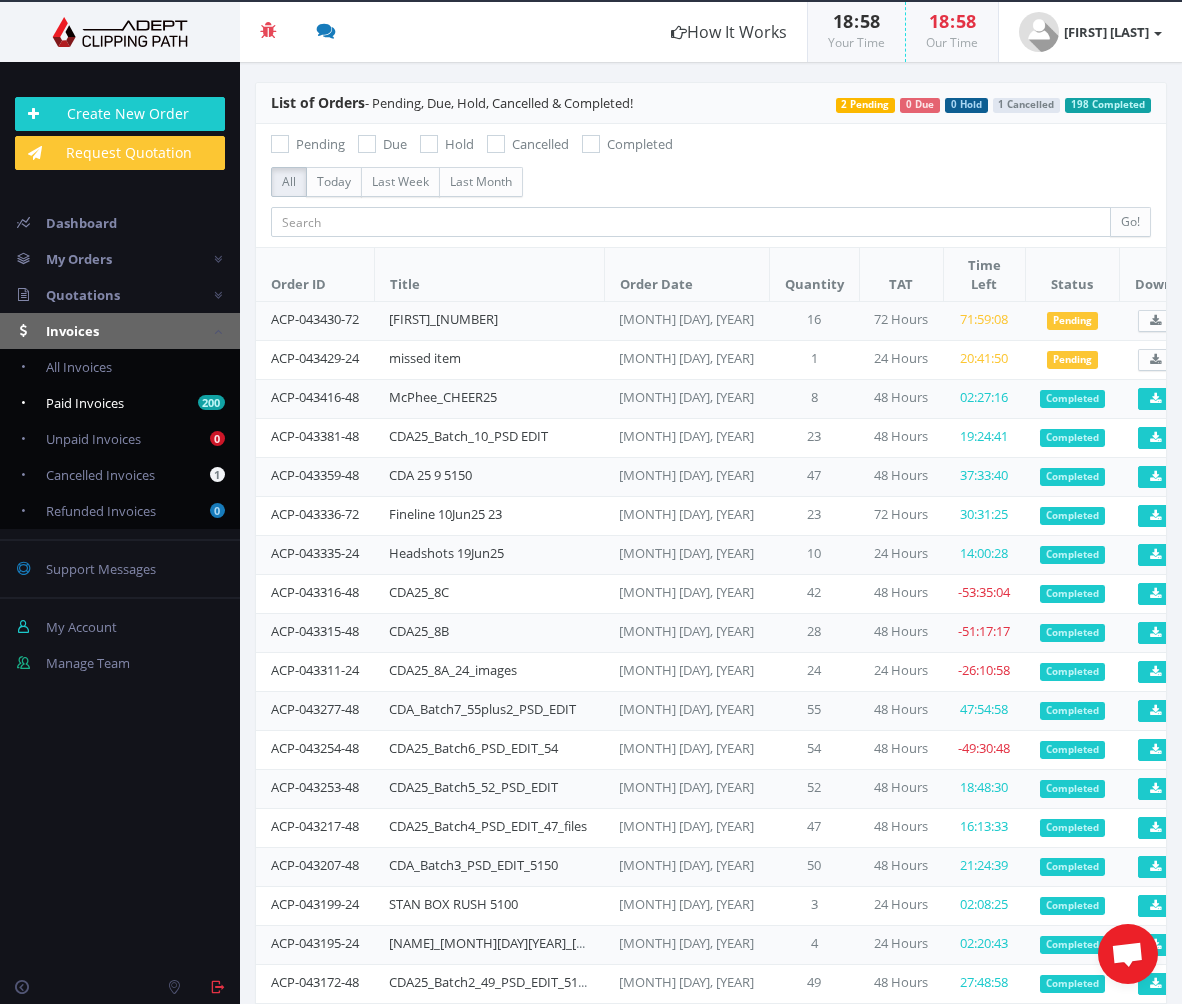 click on "Paid Invoices" at bounding box center [85, 403] 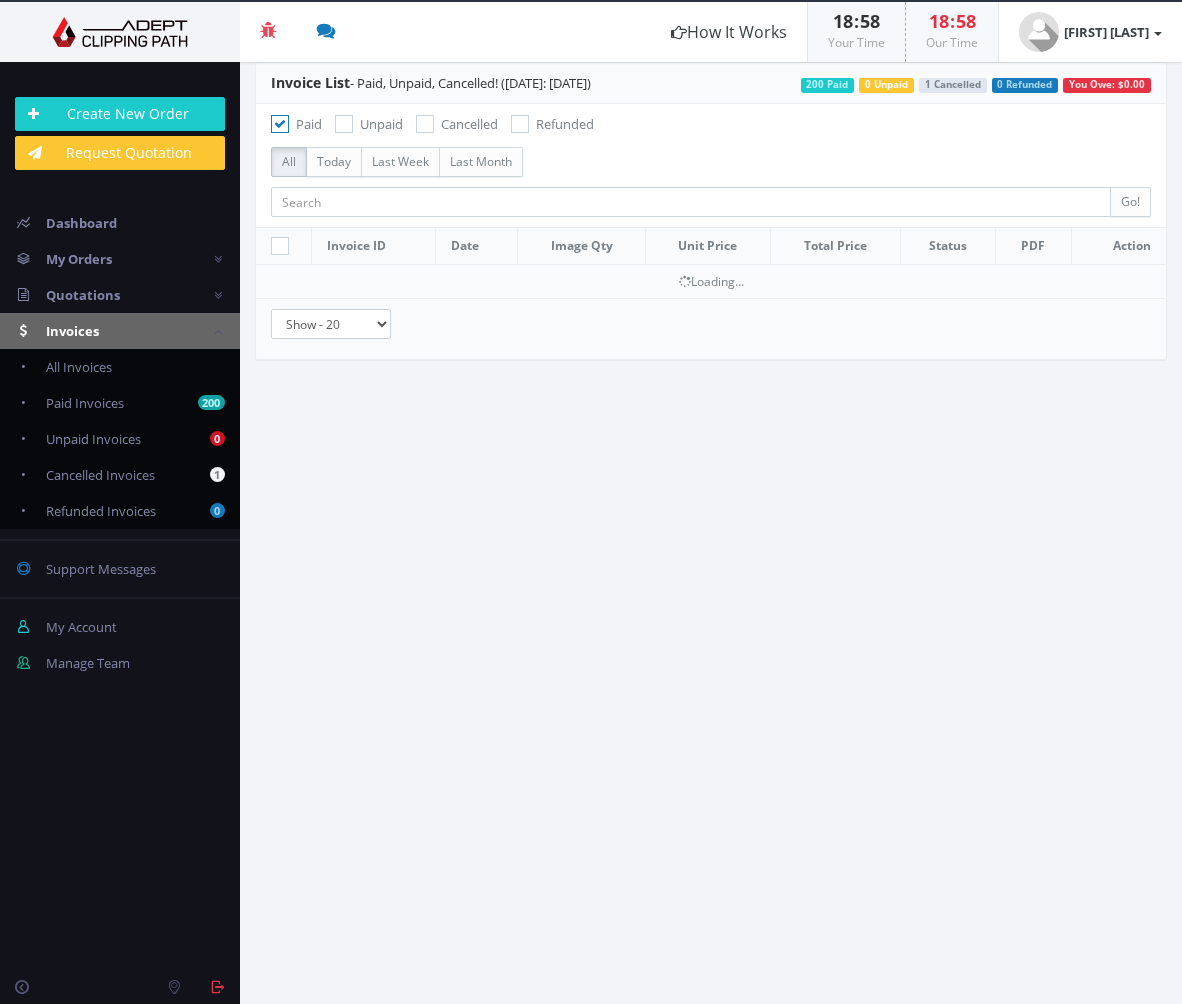 scroll, scrollTop: 0, scrollLeft: 0, axis: both 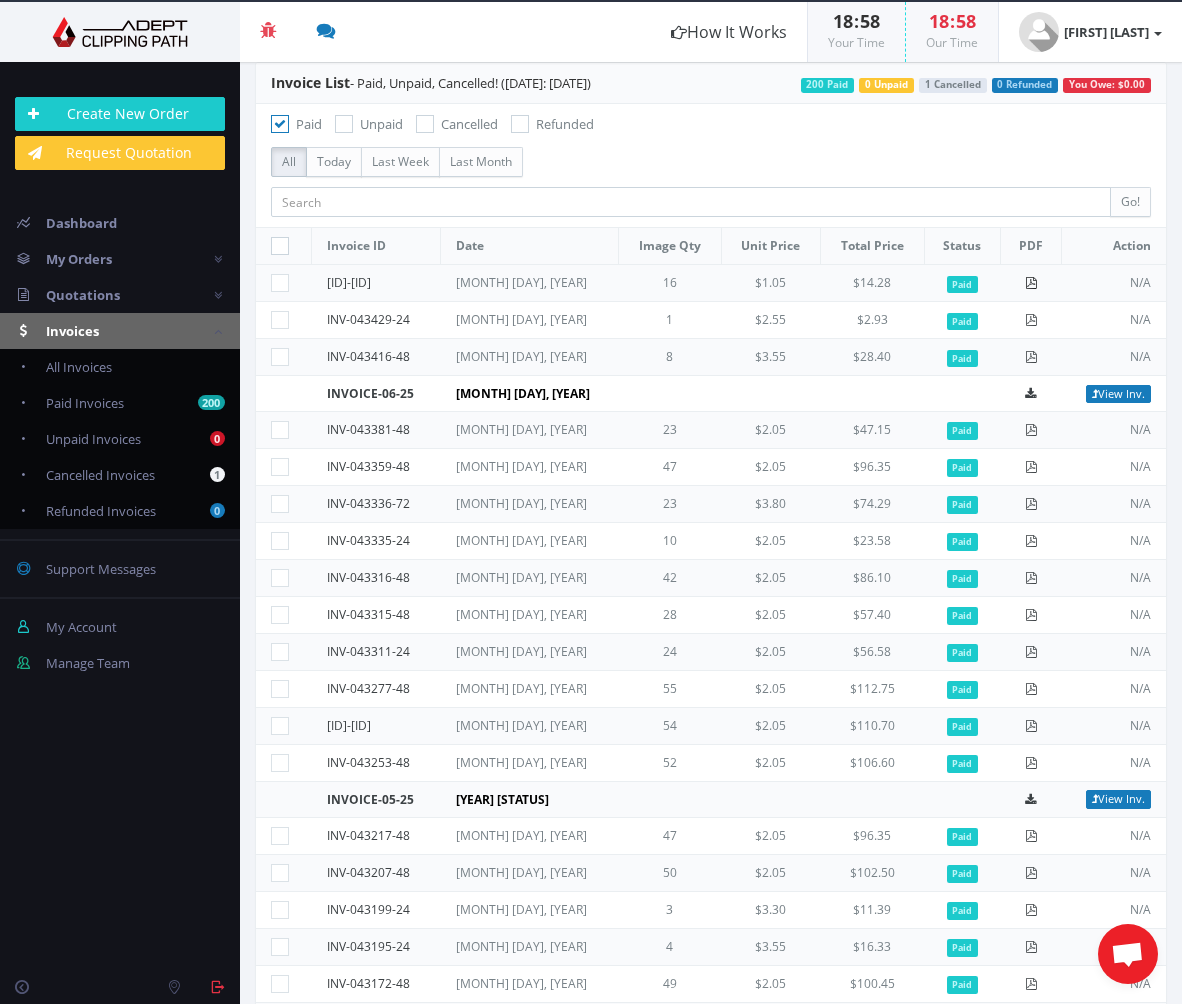 click at bounding box center [1031, 283] 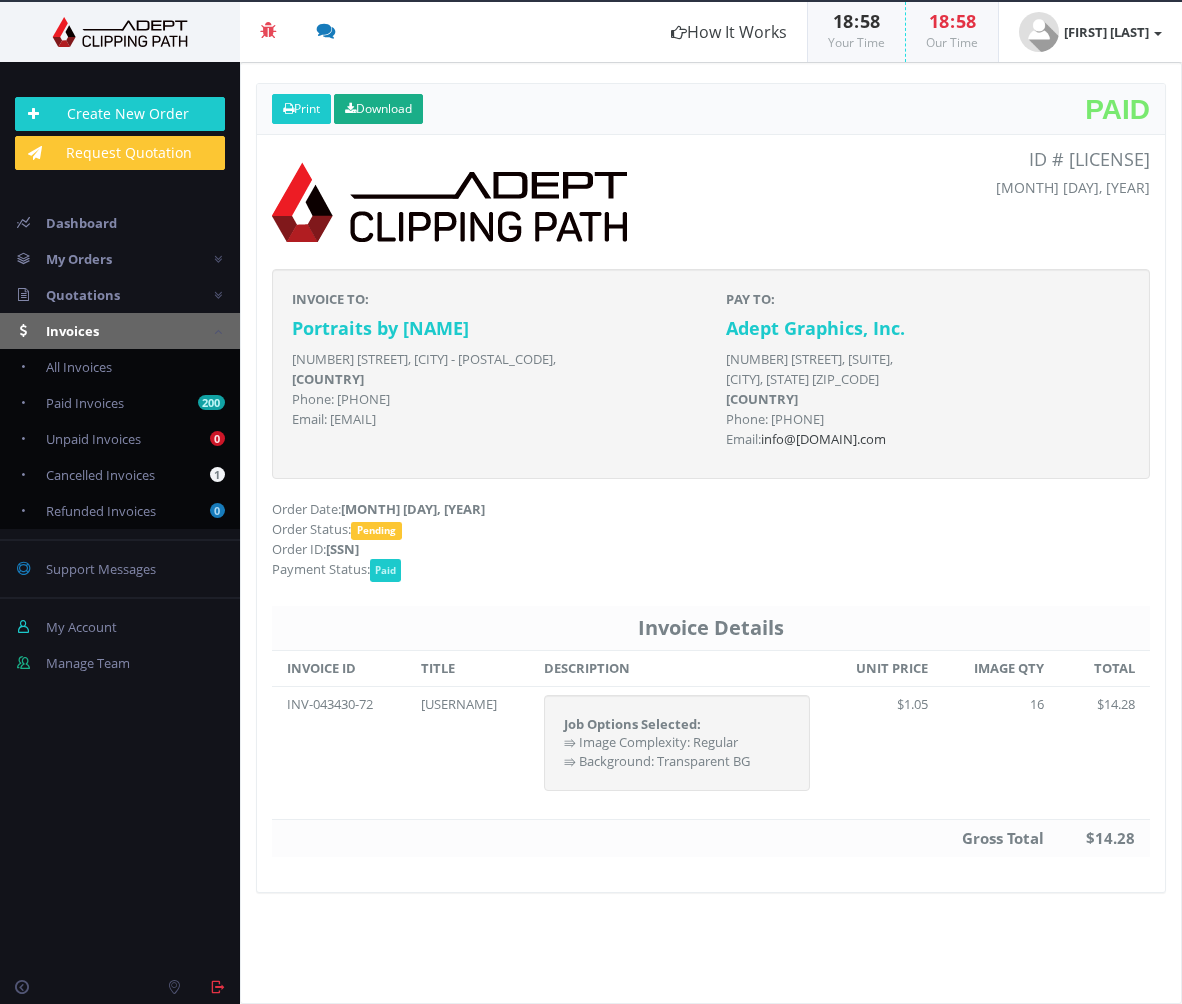 scroll, scrollTop: 0, scrollLeft: 0, axis: both 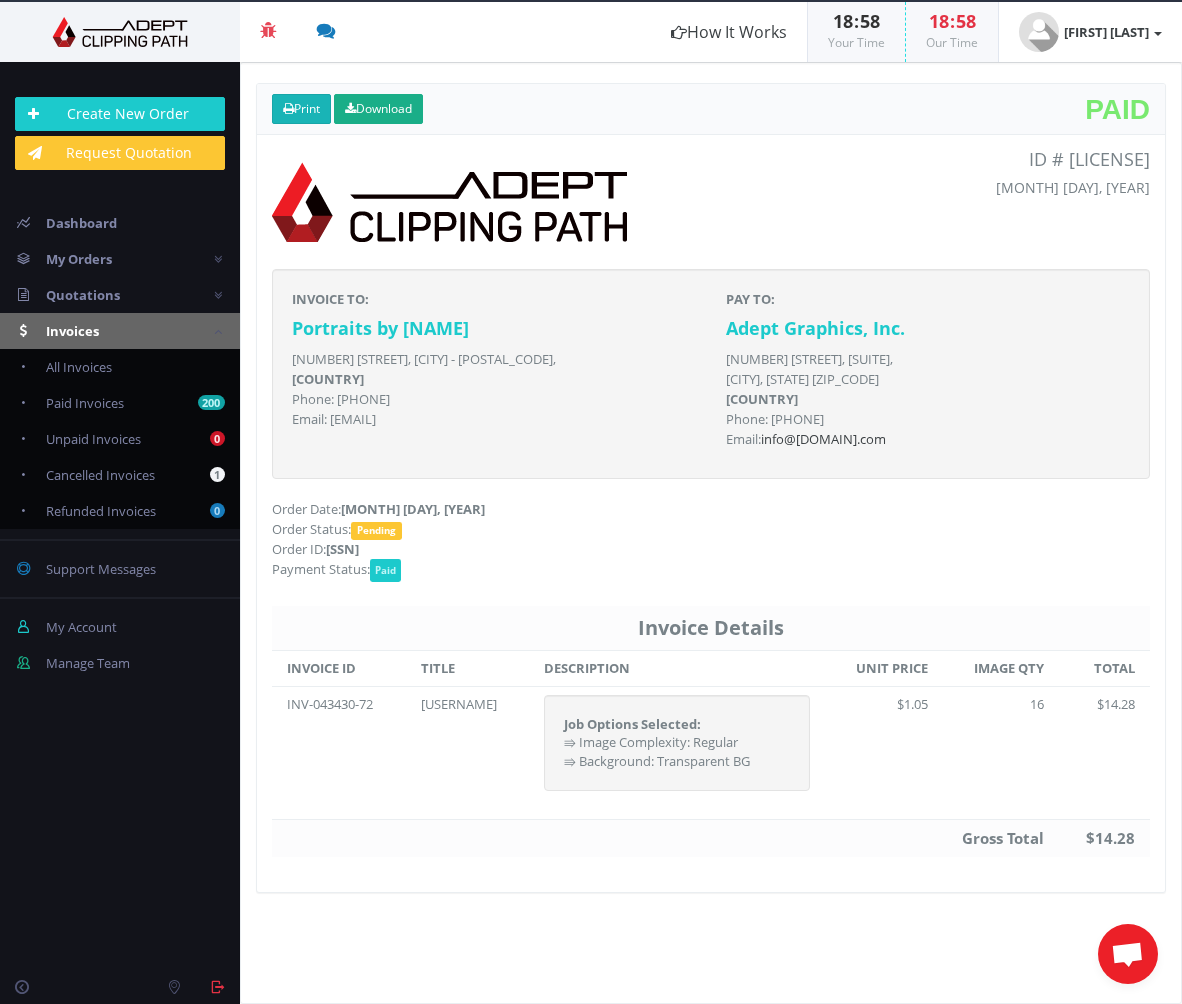 click on "Print" at bounding box center (301, 109) 